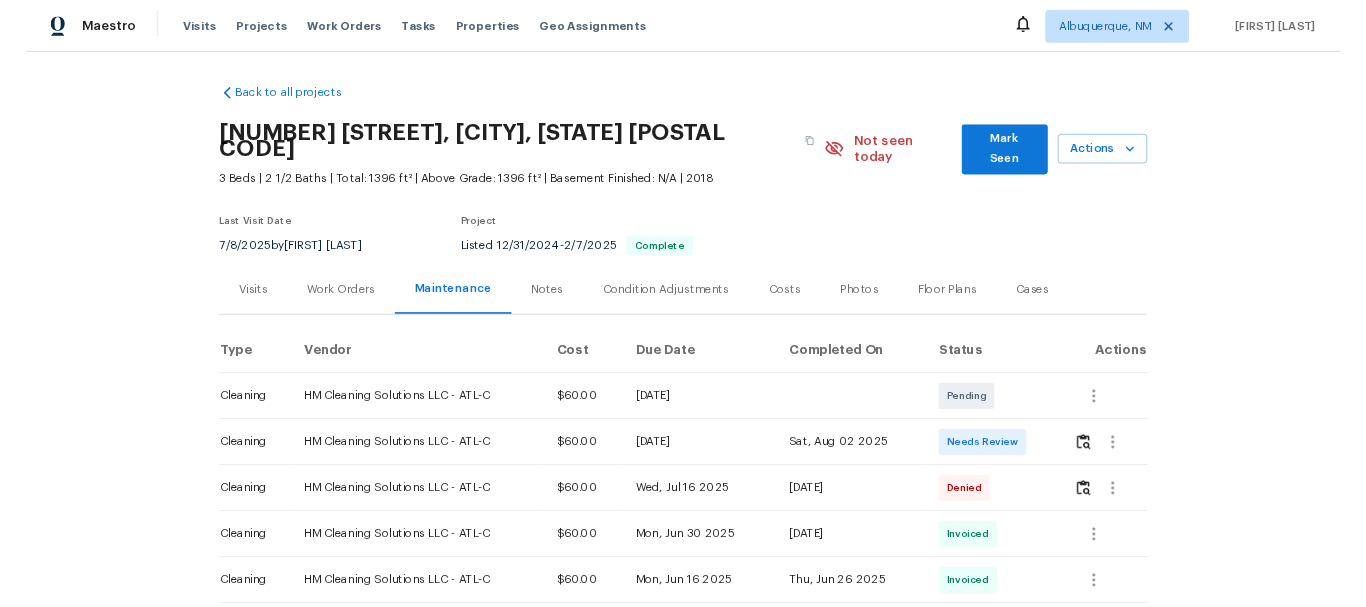 scroll, scrollTop: 0, scrollLeft: 0, axis: both 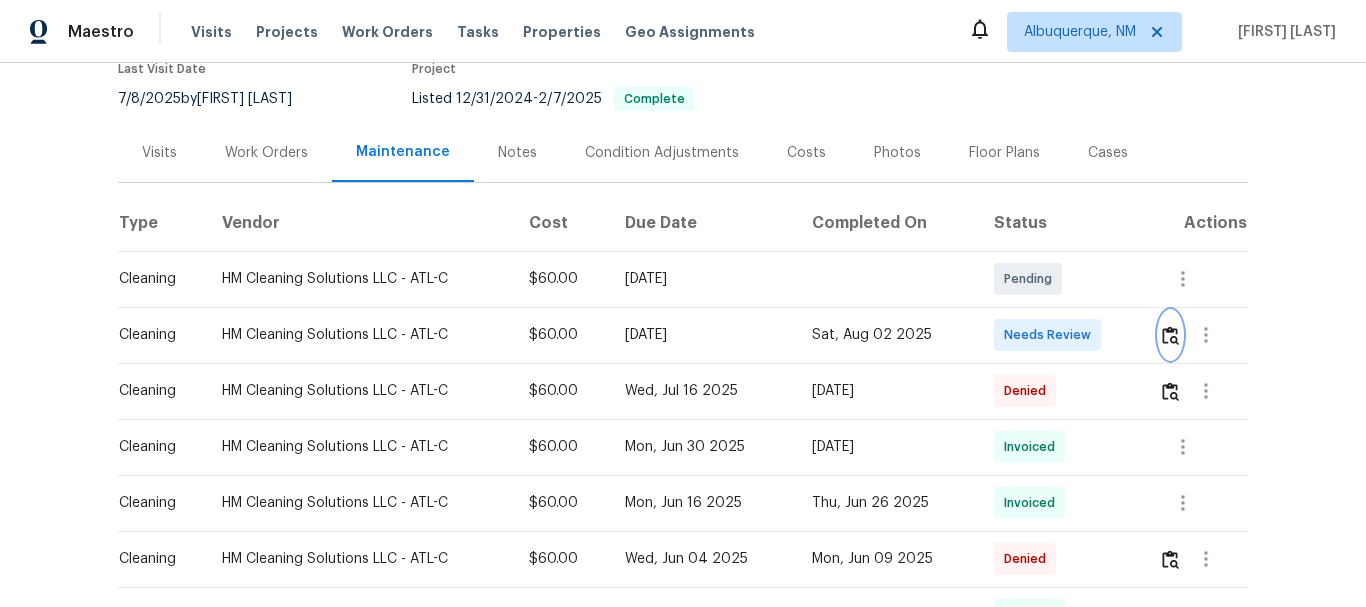 click at bounding box center [1170, 335] 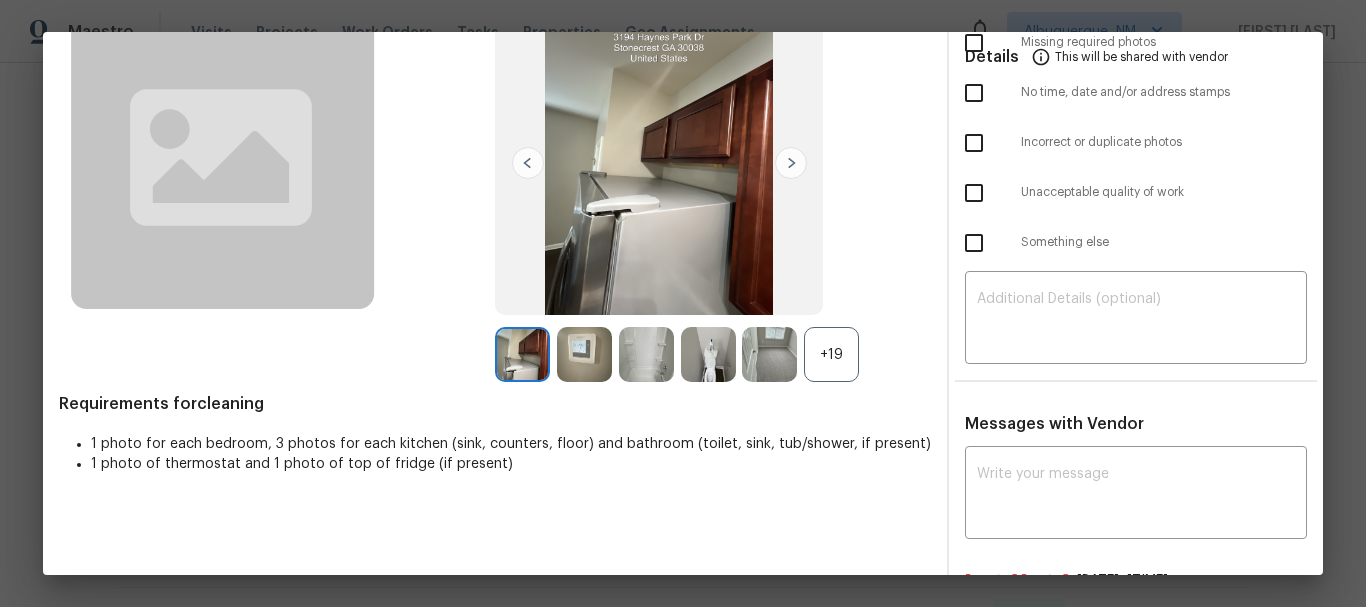 scroll, scrollTop: 400, scrollLeft: 0, axis: vertical 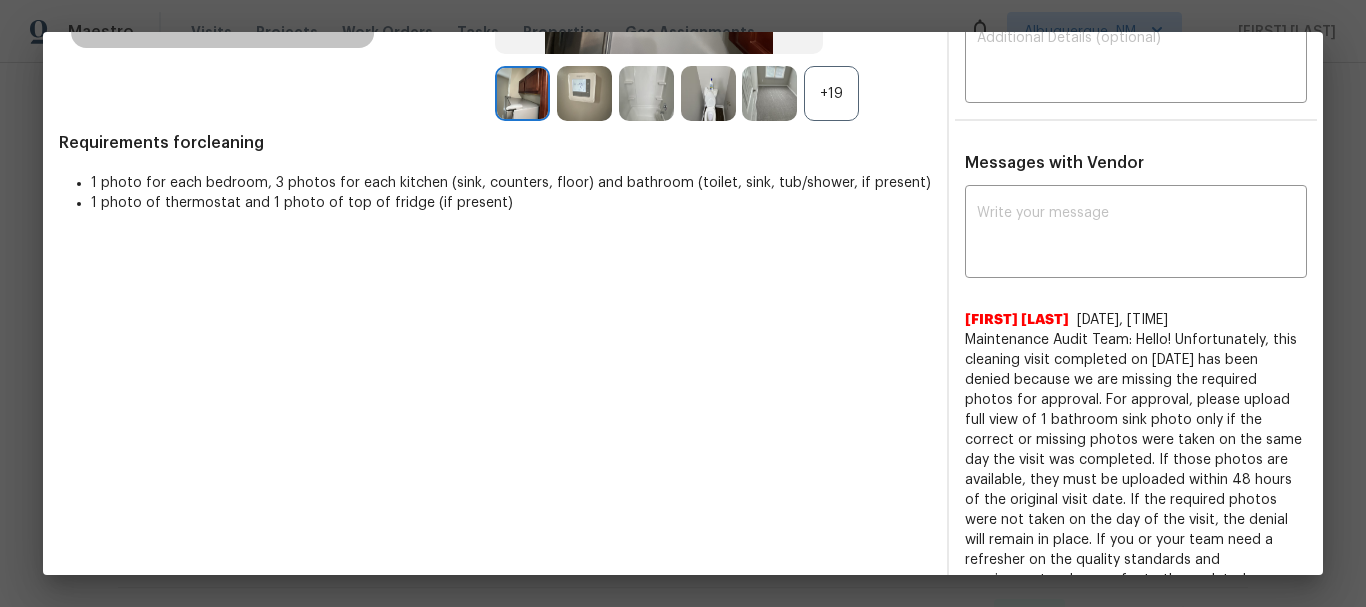click on "Messages with Vendor   x ​ [FIRST] [LAST] [DATE], [TIME] Maintenance Audit Team: Hello! Unfortunately, this cleaning visit completed on [DATE] has been denied because we are missing the required photos for approval. For approval, please upload full view of 1 bathroom sink photo only if the correct or missing photos were taken on the same day the visit was completed. If those photos are available, they must be uploaded within 48 hours of the original visit date. If the required photos were not taken on the day of the visit, the denial will remain in place. If you or your team need a refresher on the quality standards and requirements, please refer to the updated Standards of Work that have been distributed via email. Thank you! [FIRST] [LAST] [DATE], [TIME] Maintenance Audit Team: Hello! For approval, please upload 1 open lid toilet and 1 bathroom sink photos prior to the next scheduled visit. [FIRST] [LAST] [DATE], [TIME] [FIRST] [LAST] [DATE], [TIME] [FIRST] [LAST] [DATE], [TIME]" at bounding box center [1136, 719] 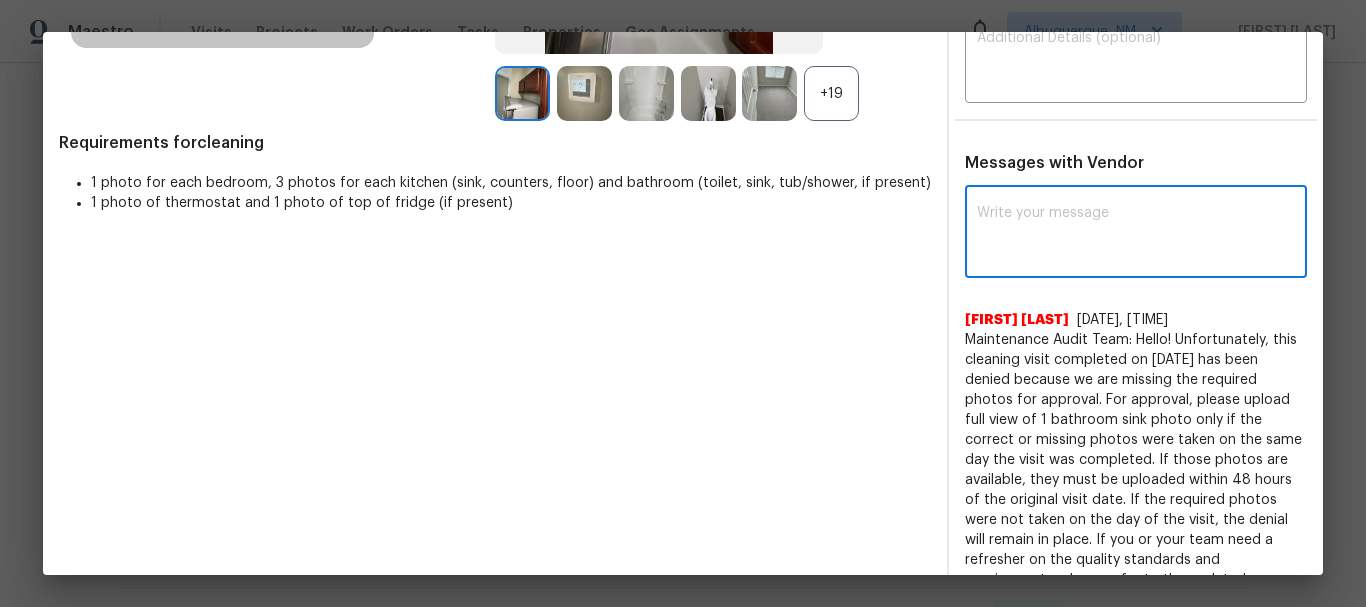 click at bounding box center (1136, 234) 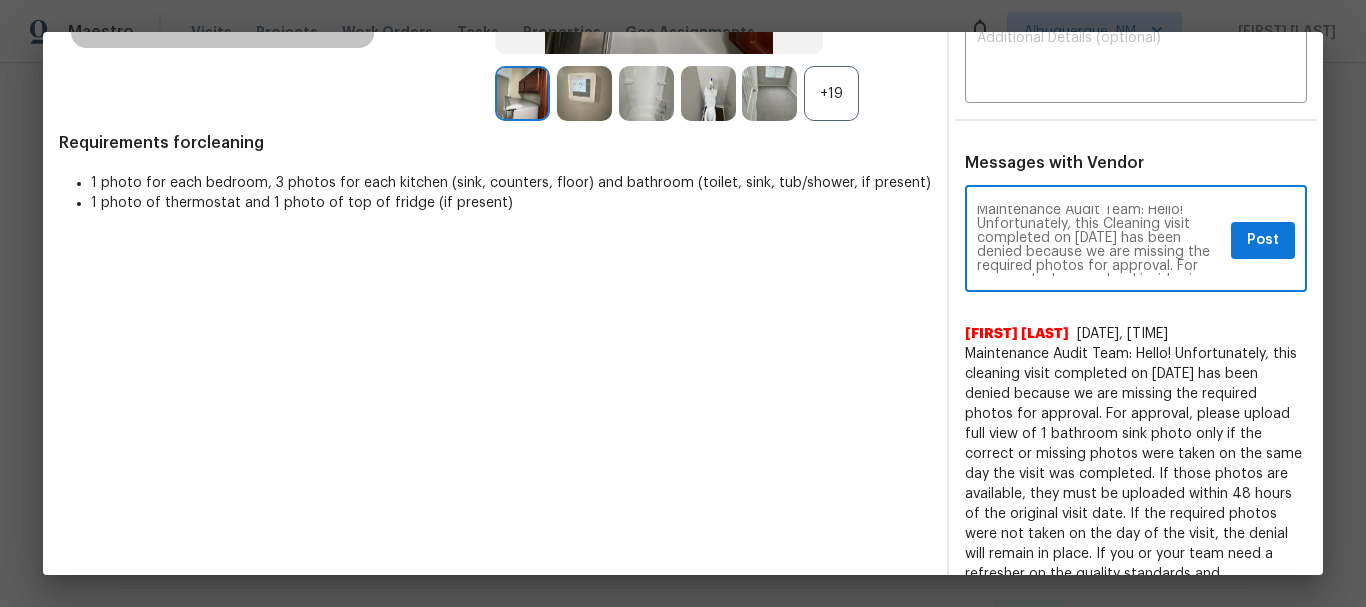 scroll, scrollTop: 0, scrollLeft: 0, axis: both 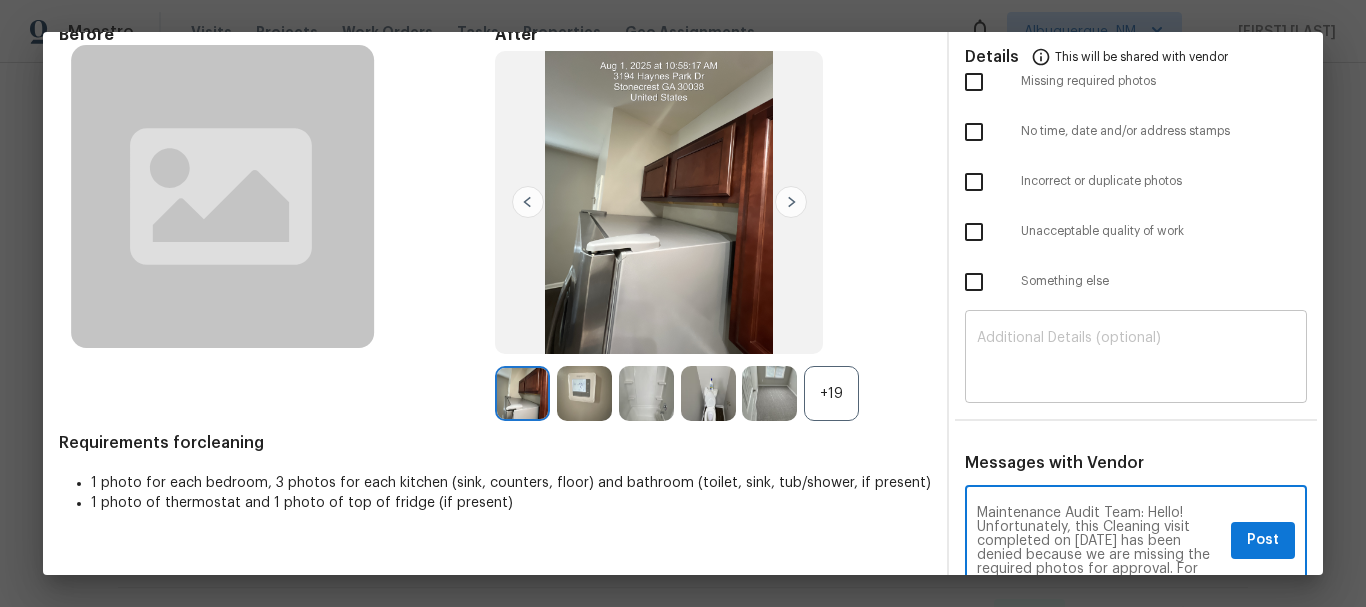 type on "Maintenance Audit Team: Hello! Unfortunately, this Cleaning visit completed on [DATE] has been denied because we are missing the required photos for approval. For approval, please upload inside view of one bathroom sink photo only if the correct or missing photos were taken on the same day the visit was completed. If those photos are available, they must be uploaded within 48 hours of the original visit date. If the required photos were not taken on the day of the visit, the denial will remain in place. If you or your team need a refresher on the quality standards and requirements, please refer to the updated Standards of Work that have been distributed via email. Thank you!" 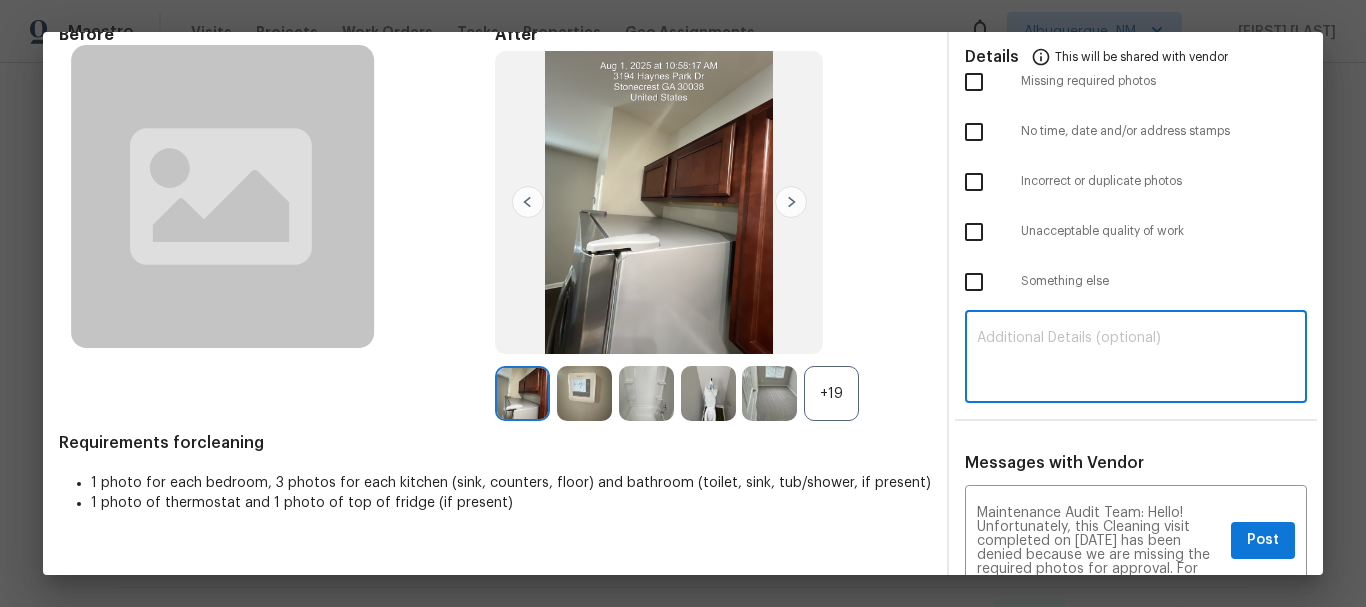 paste on "Maintenance Audit Team: Hello! Unfortunately, this Cleaning visit completed on [DATE] has been denied because we are missing the required photos for approval. For approval, please upload inside view of one bathroom sink photo only if the correct or missing photos were taken on the same day the visit was completed. If those photos are available, they must be uploaded within 48 hours of the original visit date. If the required photos were not taken on the day of the visit, the denial will remain in place. If you or your team need a refresher on the quality standards and requirements, please refer to the updated Standards of Work that have been distributed via email. Thank you!" 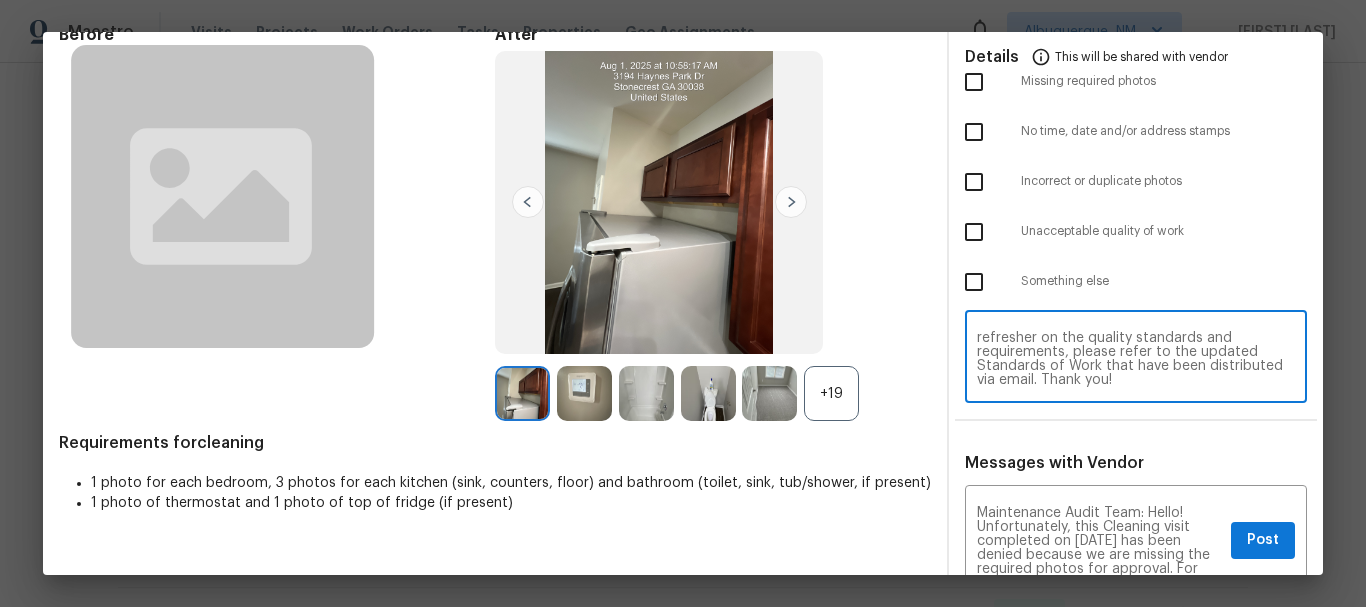 scroll, scrollTop: 0, scrollLeft: 0, axis: both 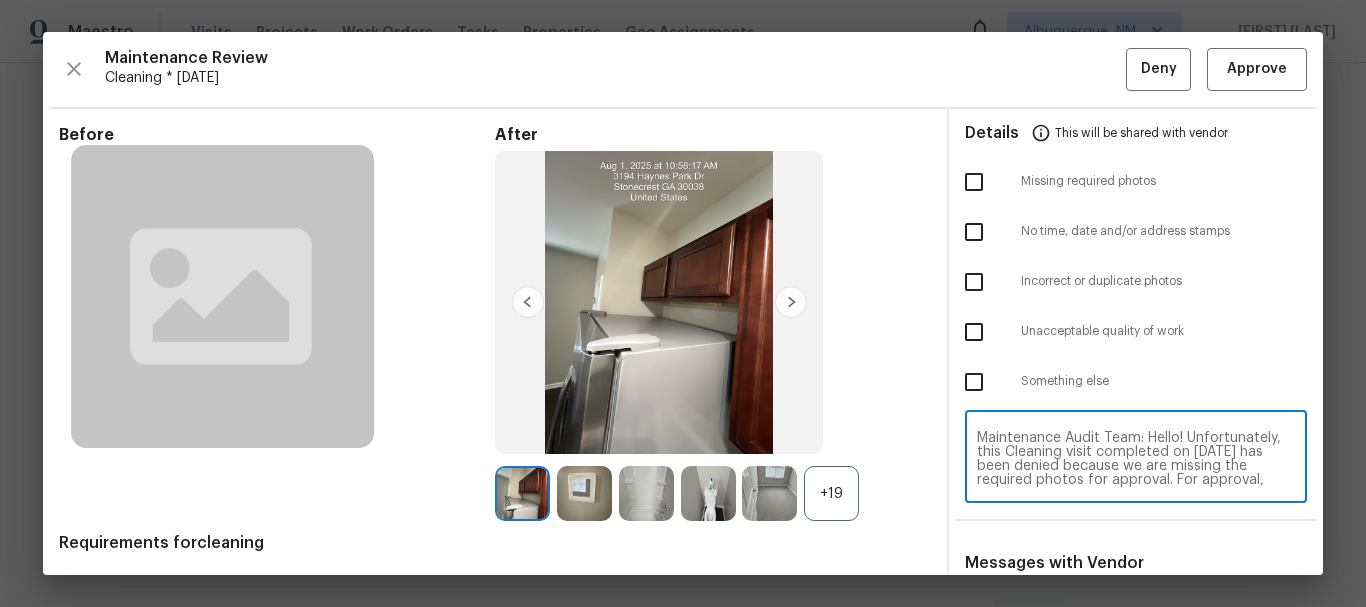 type on "Maintenance Audit Team: Hello! Unfortunately, this Cleaning visit completed on [DATE] has been denied because we are missing the required photos for approval. For approval, please upload inside view of one bathroom sink photo only if the correct or missing photos were taken on the same day the visit was completed. If those photos are available, they must be uploaded within 48 hours of the original visit date. If the required photos were not taken on the day of the visit, the denial will remain in place. If you or your team need a refresher on the quality standards and requirements, please refer to the updated Standards of Work that have been distributed via email. Thank you!" 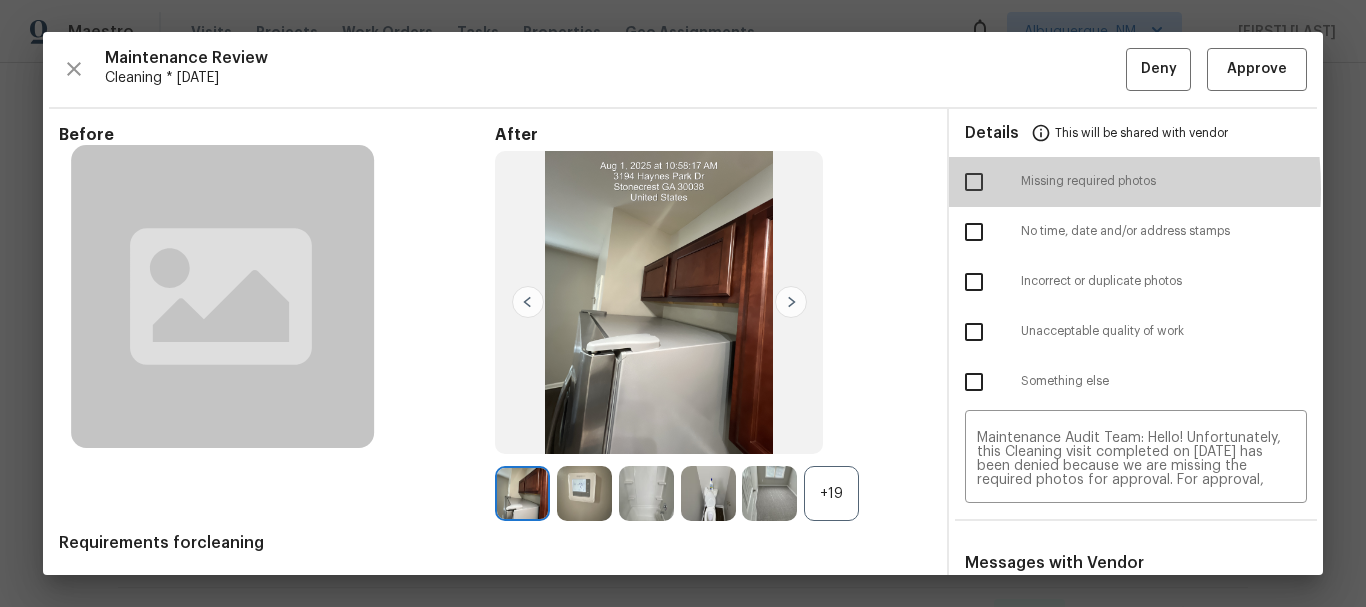 click at bounding box center [974, 182] 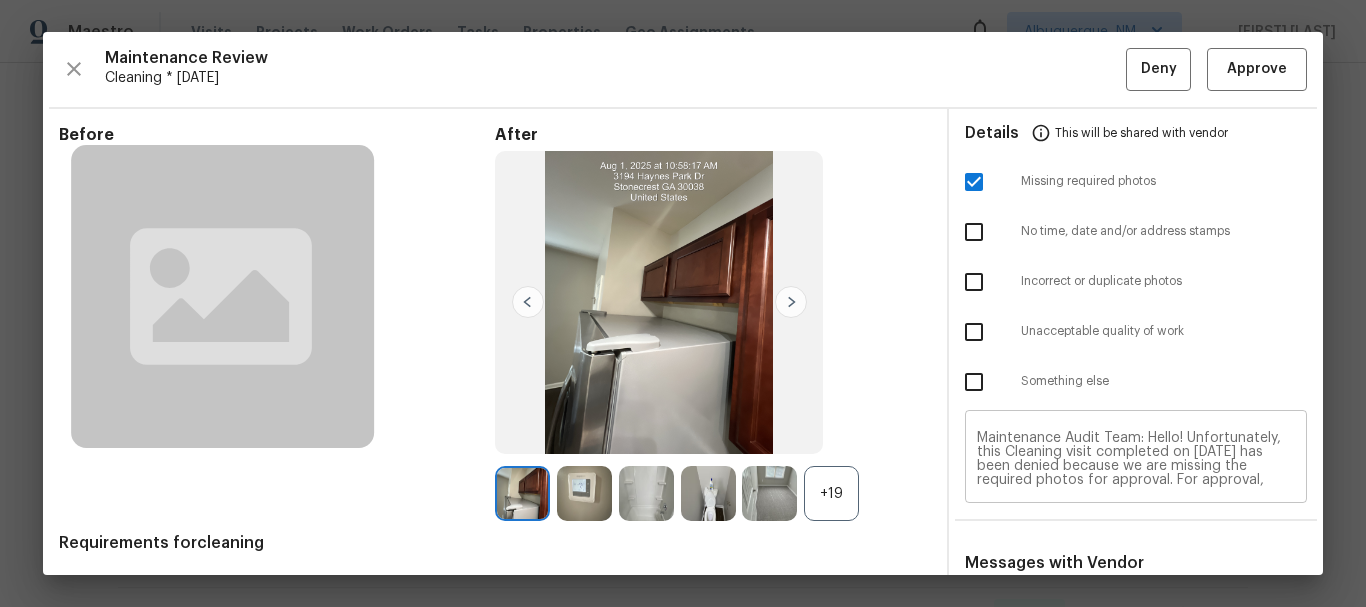 click on "Maintenance Audit Team: Hello! Unfortunately, this Cleaning visit completed on [DATE] has been denied because we are missing the required photos for approval. For approval, please upload inside view of one bathroom sink photo only if the correct or missing photos were taken on the same day the visit was completed. If those photos are available, they must be uploaded within 48 hours of the original visit date. If the required photos were not taken on the day of the visit, the denial will remain in place. If you or your team need a refresher on the quality standards and requirements, please refer to the updated Standards of Work that have been distributed via email. Thank you!" at bounding box center (1136, 459) 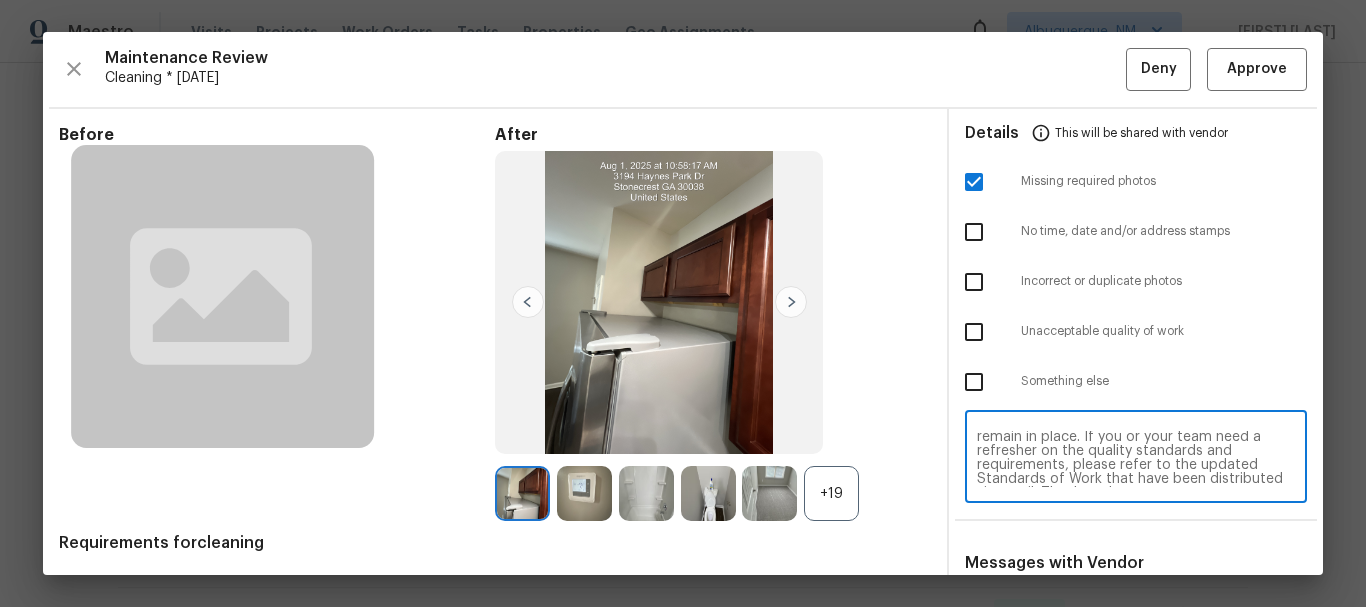 scroll, scrollTop: 168, scrollLeft: 0, axis: vertical 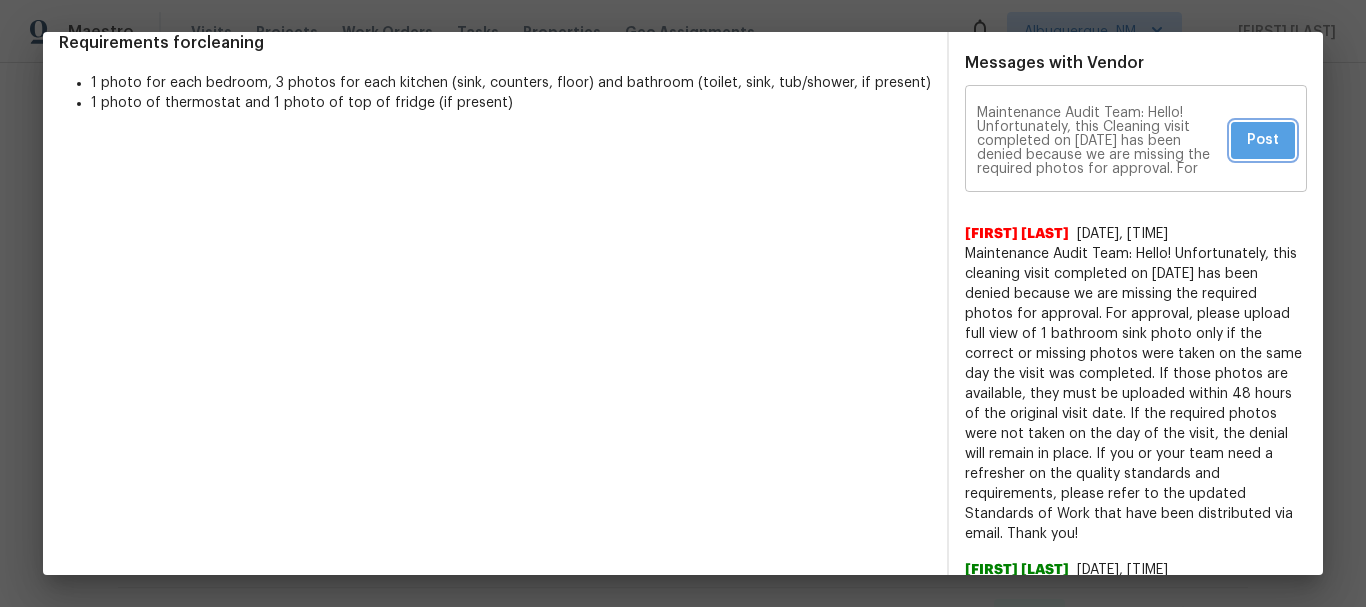 click on "Post" at bounding box center (1263, 140) 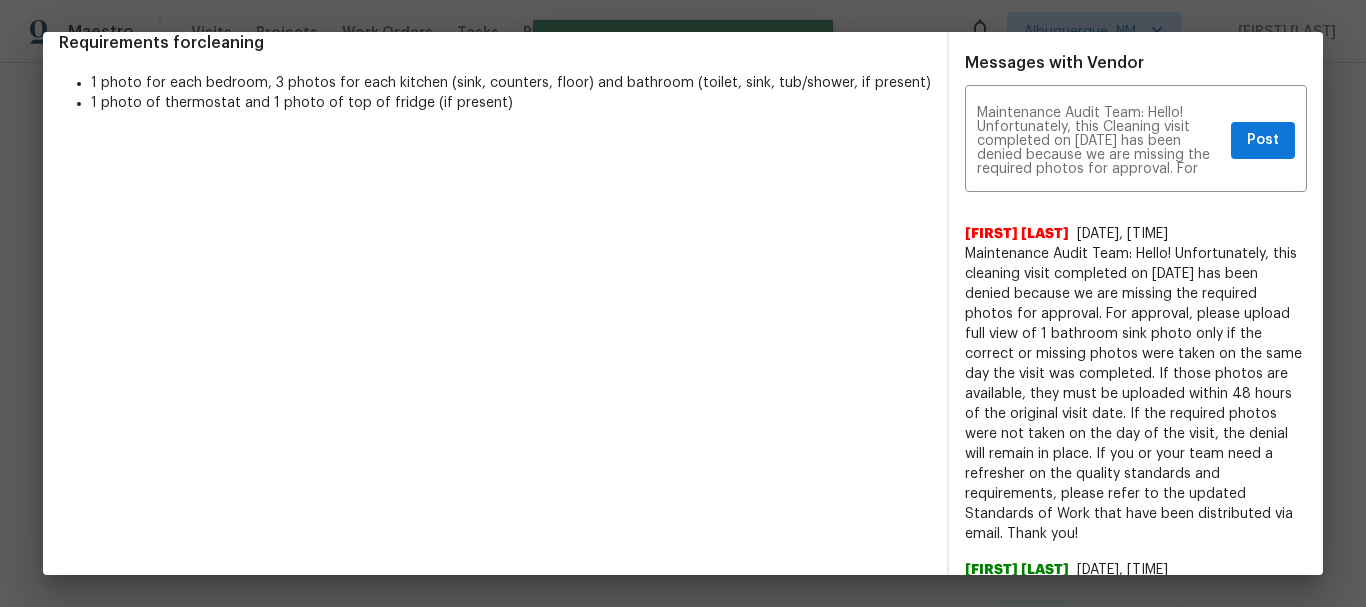 type 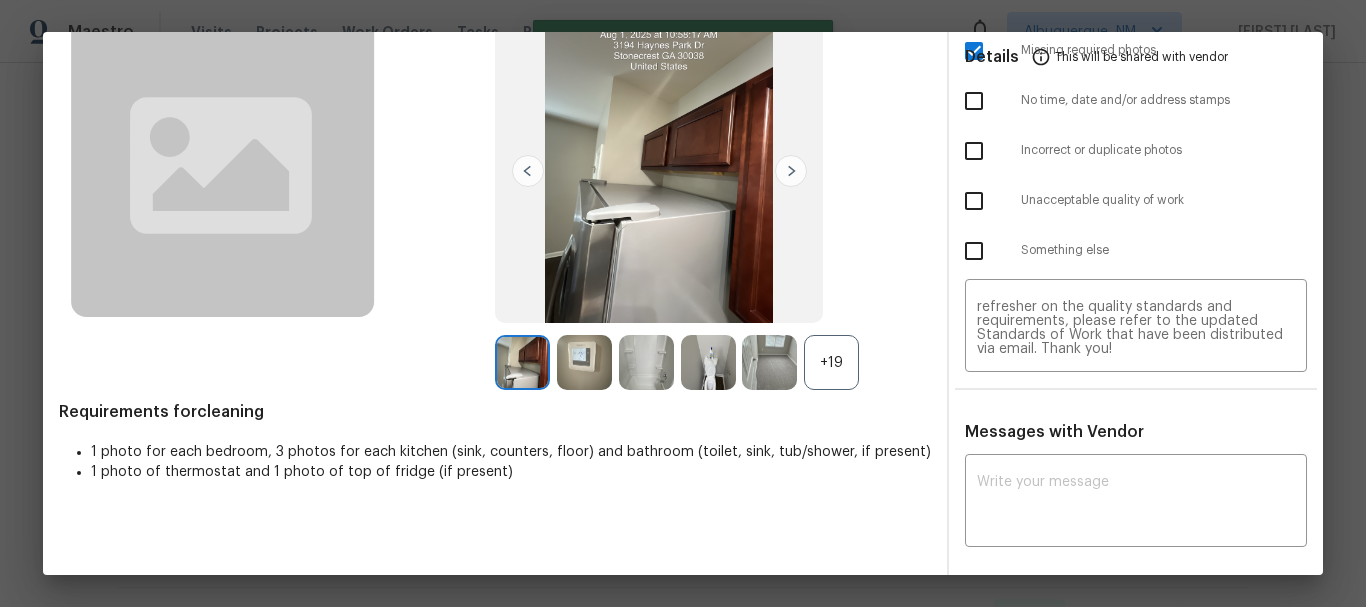 scroll, scrollTop: 0, scrollLeft: 0, axis: both 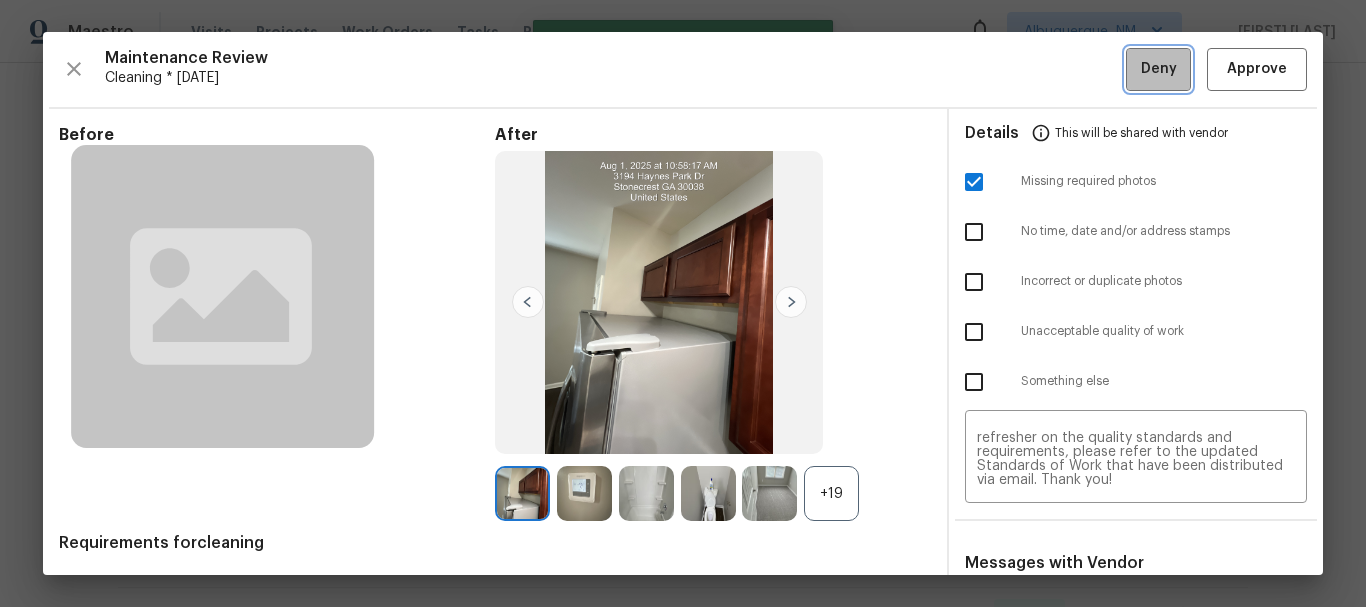 click on "Deny" at bounding box center (1158, 69) 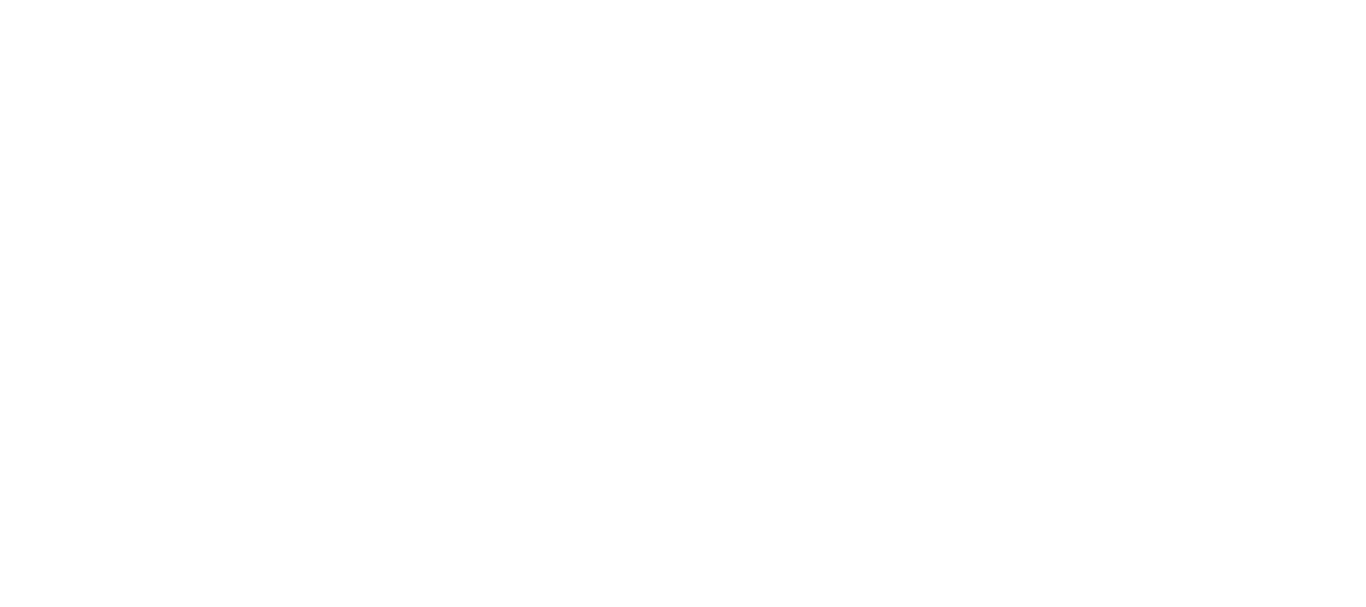 scroll, scrollTop: 0, scrollLeft: 0, axis: both 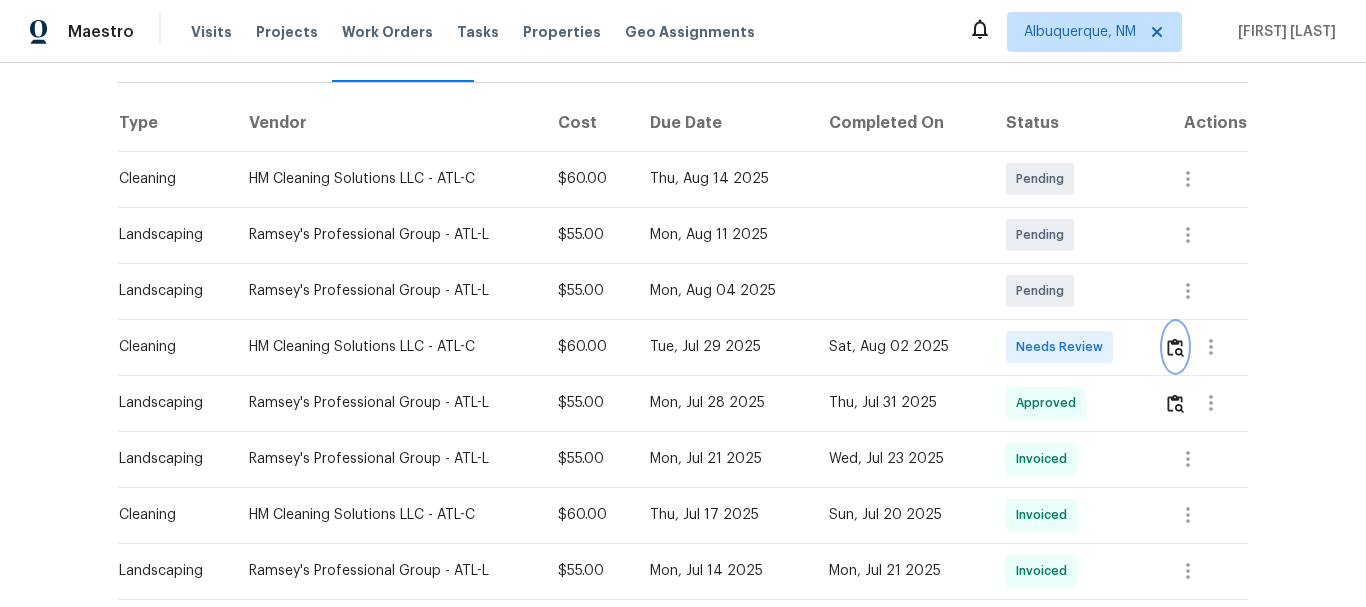 click at bounding box center (1175, 347) 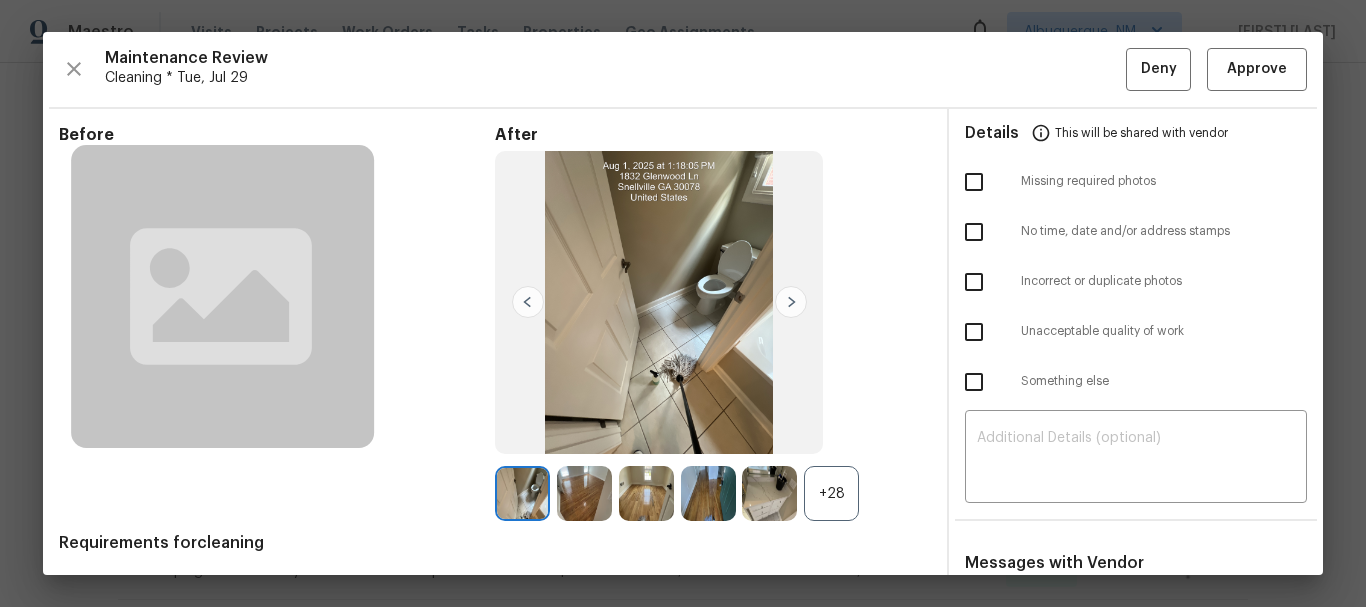 click on "+28" at bounding box center [831, 493] 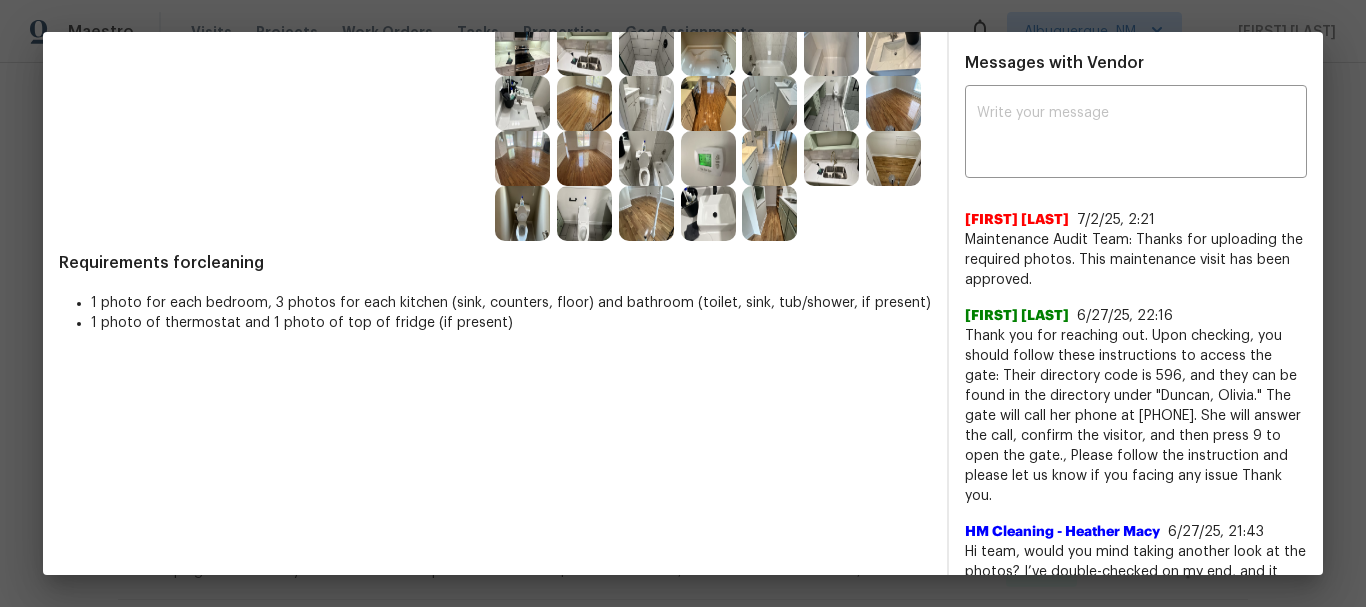 scroll, scrollTop: 0, scrollLeft: 0, axis: both 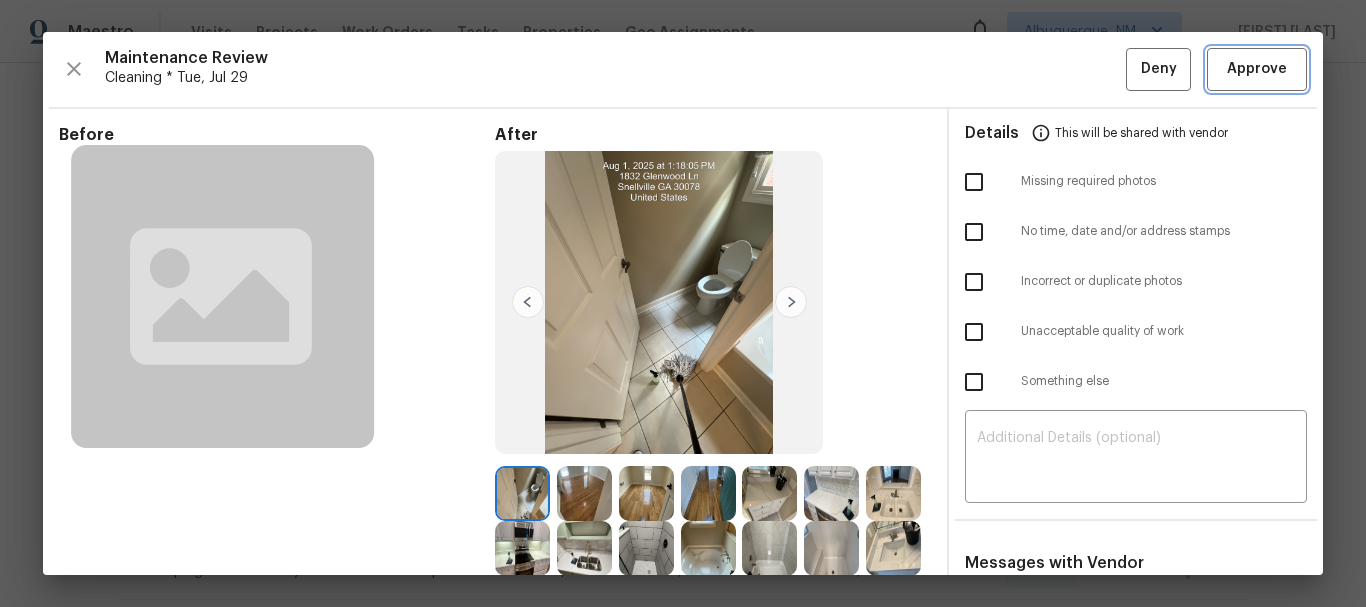 click on "Approve" at bounding box center (1257, 69) 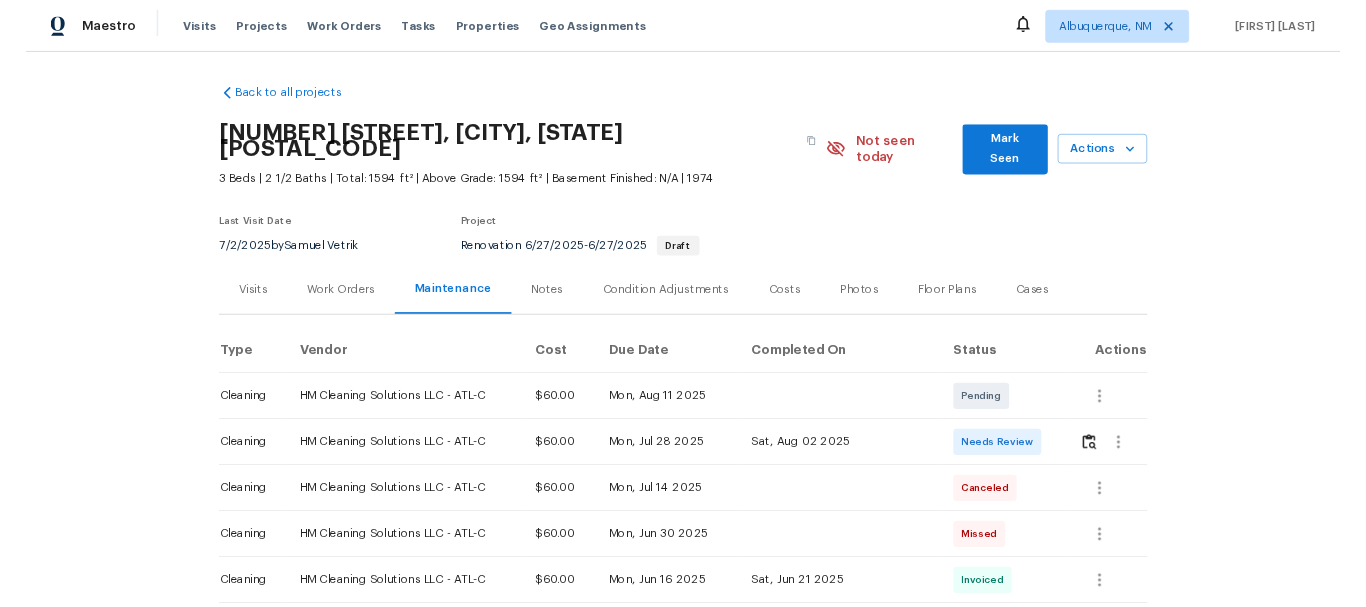 scroll, scrollTop: 0, scrollLeft: 0, axis: both 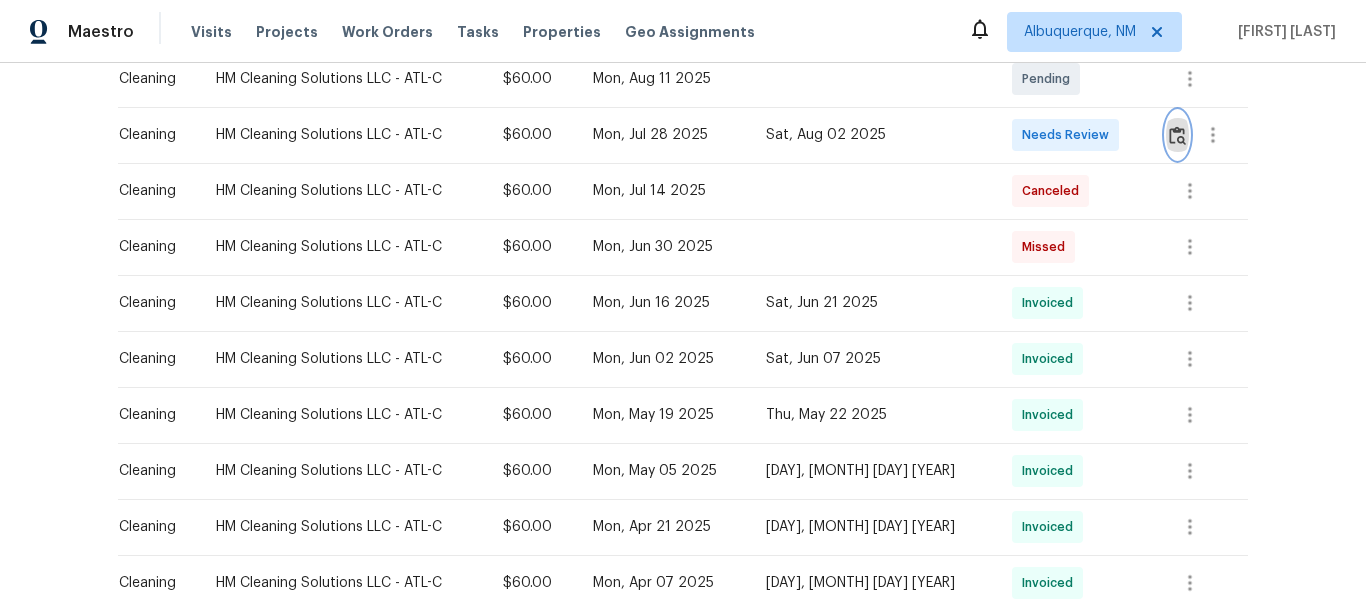 click at bounding box center [1177, 135] 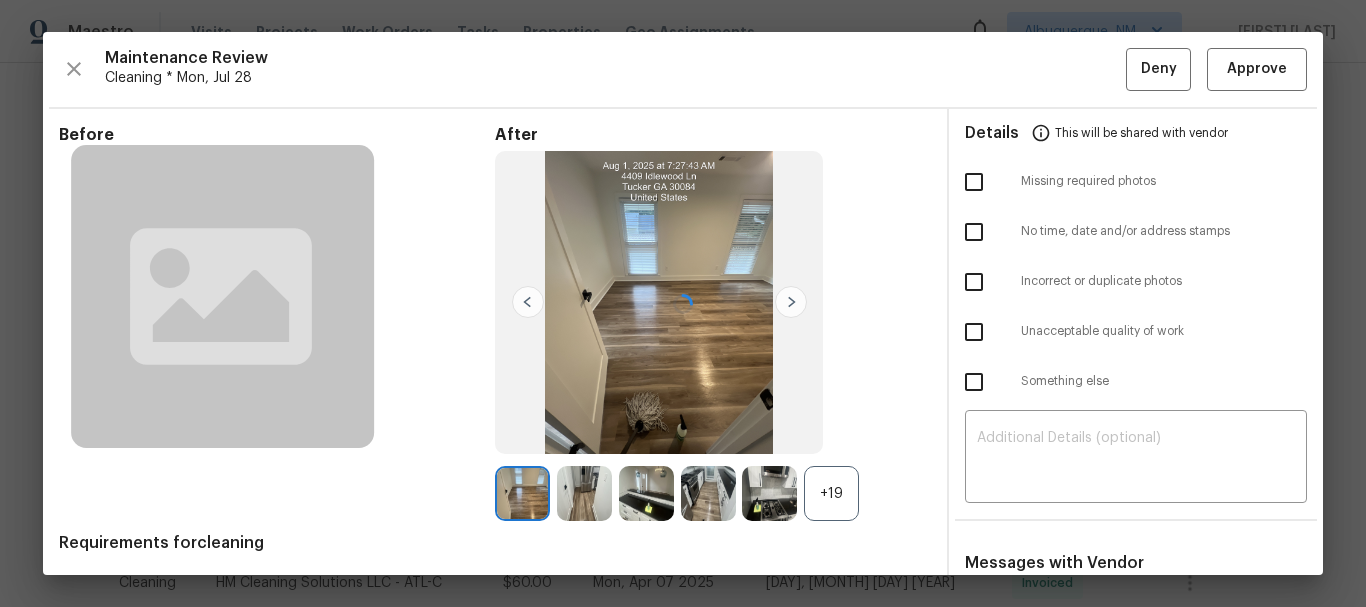 click on "+19" at bounding box center [831, 493] 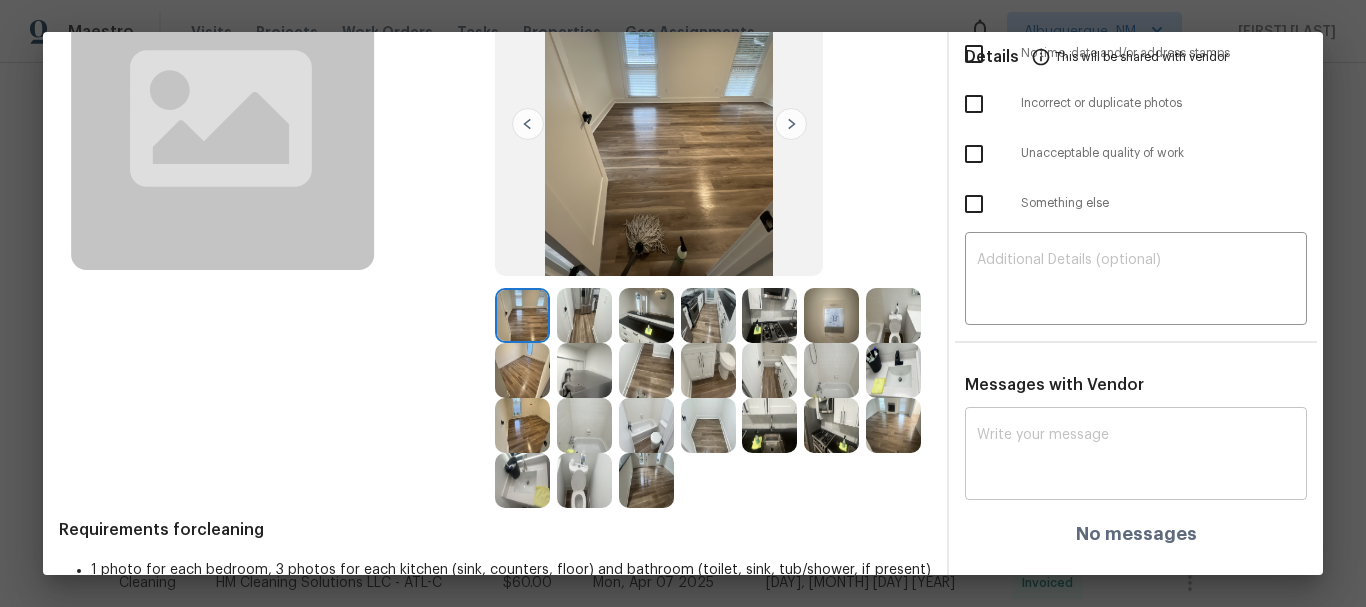 scroll, scrollTop: 200, scrollLeft: 0, axis: vertical 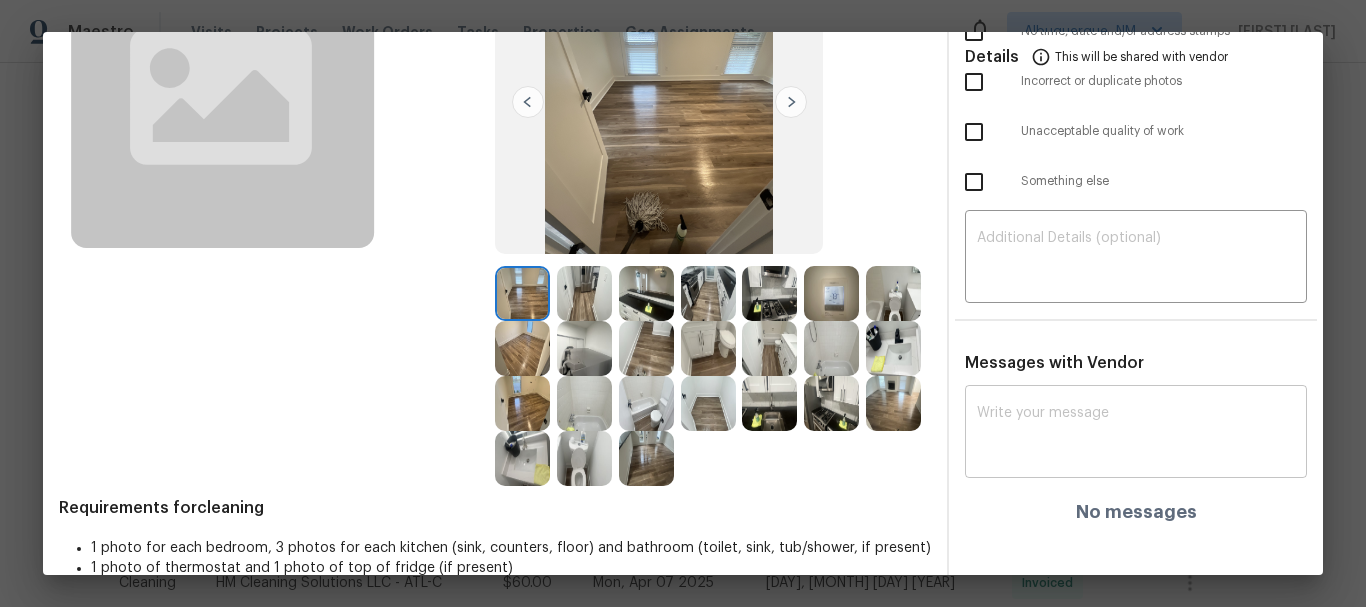click at bounding box center (1136, 434) 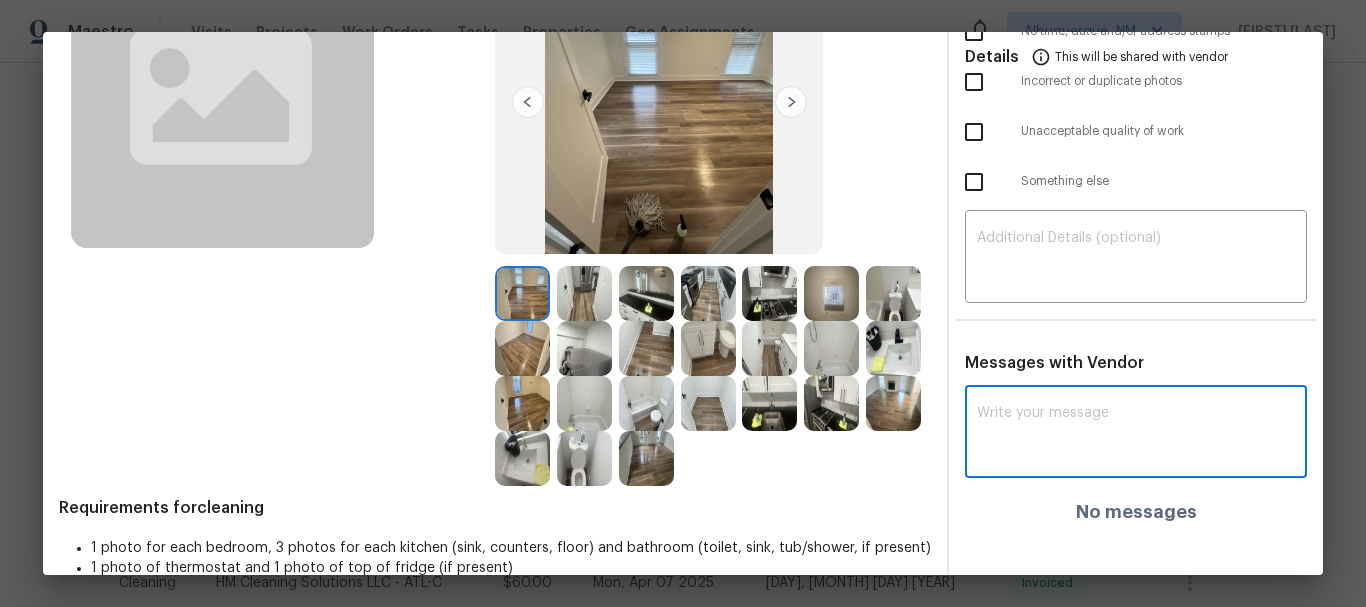 paste on "Maintenance Audit Team: Hello! Unfortunately, this Cleaning visit completed on 08/02/2025 has been denied because we are missing the required photos for approval. For approval, please upload one bathroom sink and one toilet with the opened lid photos only if the correct or missing photos were taken on the same day the visit was completed. If those photos are available, they must be uploaded within 48 hours of the original visit date. If the required photos were not taken on the day of the visit, the denial will remain in place. If you or your team need a refresher on the quality standards and requirements, please refer to the updated Standards of Work that have been distributed via email. Thank you!" 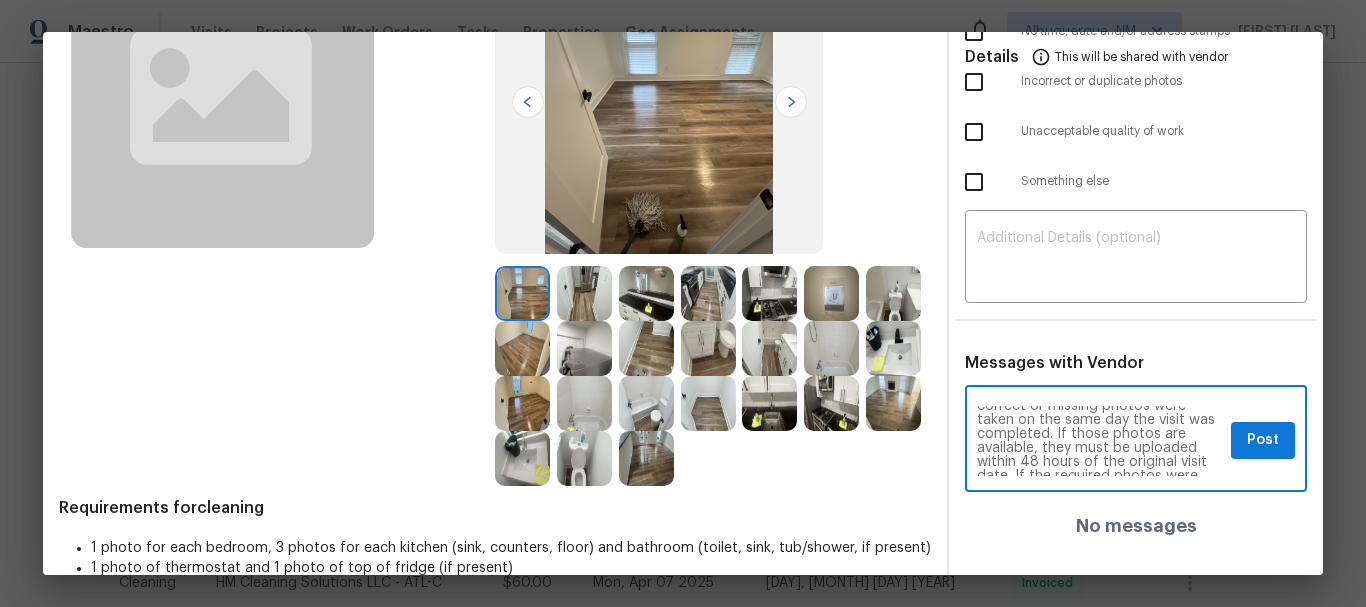 scroll, scrollTop: 0, scrollLeft: 0, axis: both 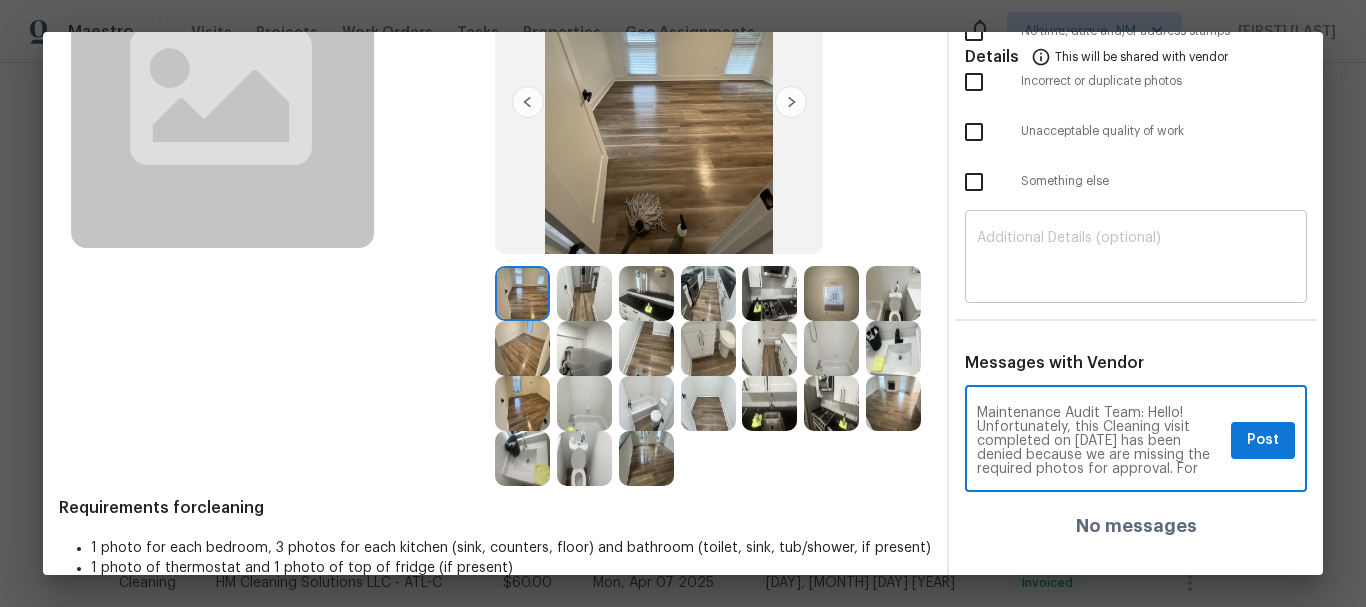 type on "Maintenance Audit Team: Hello! Unfortunately, this Cleaning visit completed on 08/02/2025 has been denied because we are missing the required photos for approval. For approval, please upload one bathroom sink and one toilet with the opened lid photos only if the correct or missing photos were taken on the same day the visit was completed. If those photos are available, they must be uploaded within 48 hours of the original visit date. If the required photos were not taken on the day of the visit, the denial will remain in place. If you or your team need a refresher on the quality standards and requirements, please refer to the updated Standards of Work that have been distributed via email. Thank you!" 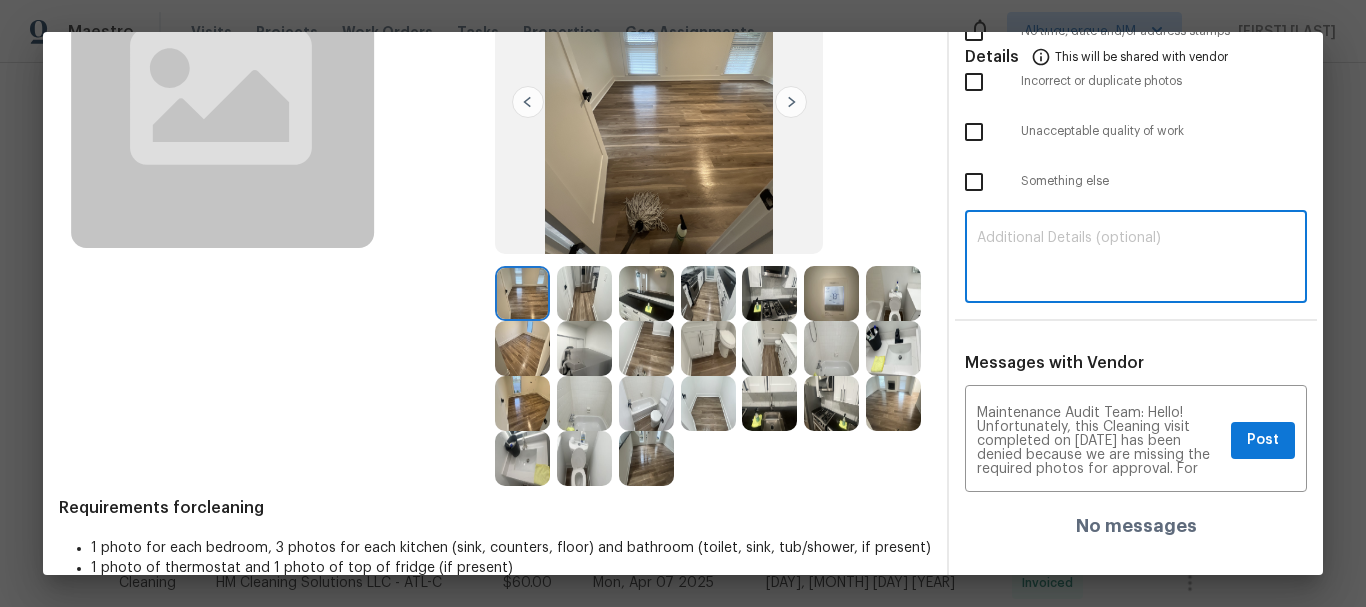 click at bounding box center [1136, 259] 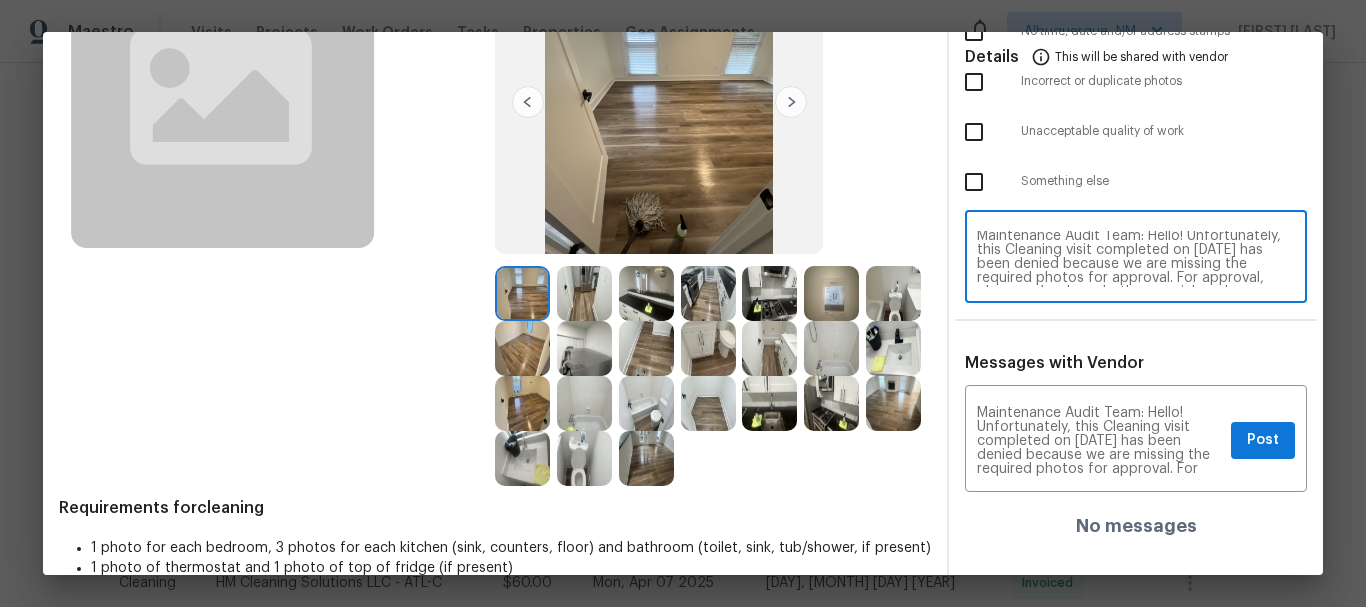 scroll, scrollTop: 0, scrollLeft: 0, axis: both 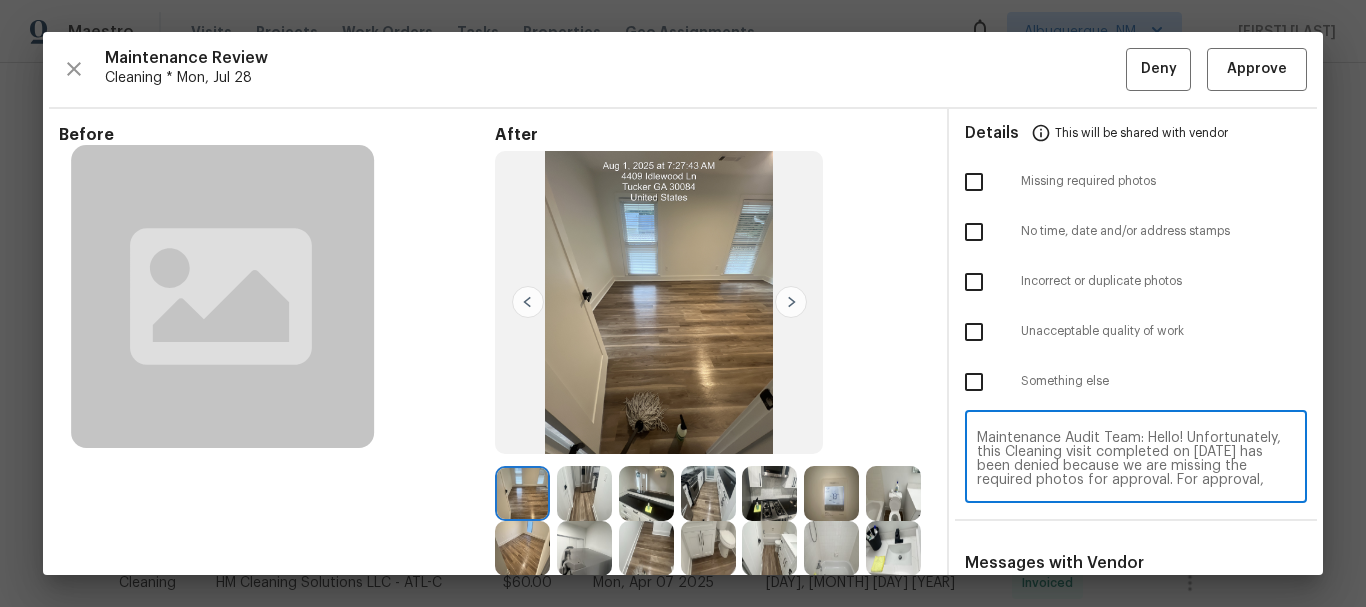 type on "Maintenance Audit Team: Hello! Unfortunately, this Cleaning visit completed on 08/02/2025 has been denied because we are missing the required photos for approval. For approval, please upload one bathroom sink and one toilet with the opened lid photos only if the correct or missing photos were taken on the same day the visit was completed. If those photos are available, they must be uploaded within 48 hours of the original visit date. If the required photos were not taken on the day of the visit, the denial will remain in place. If you or your team need a refresher on the quality standards and requirements, please refer to the updated Standards of Work that have been distributed via email. Thank you!" 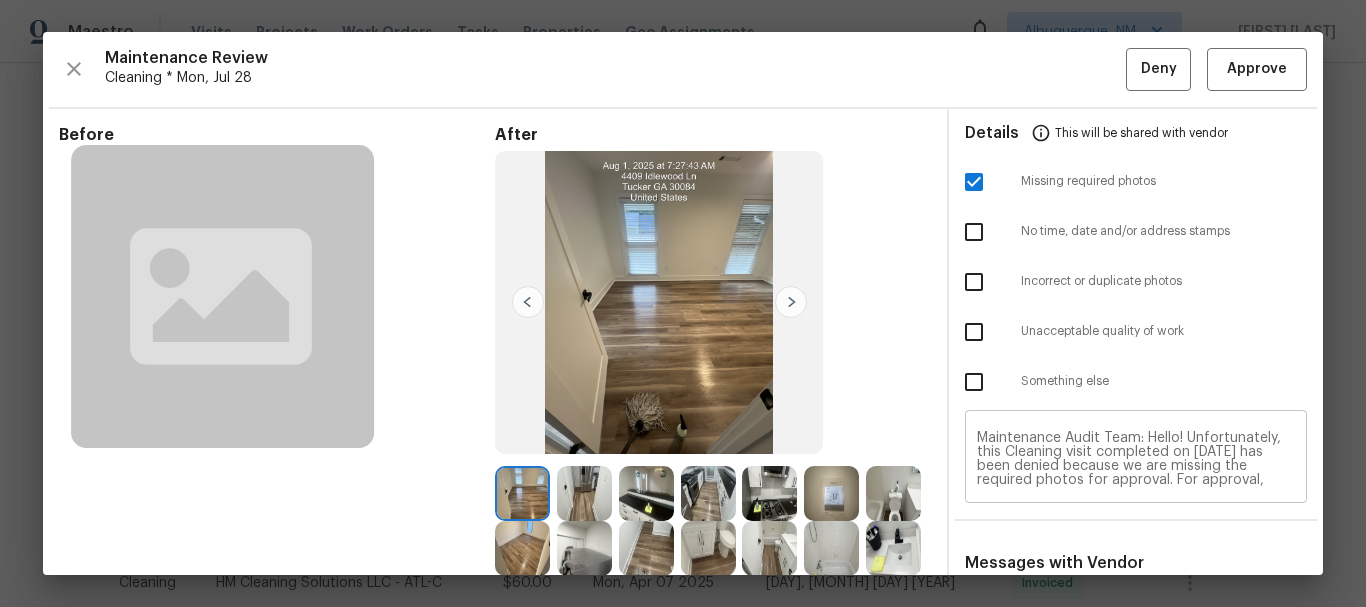 click on "Maintenance Audit Team: Hello! Unfortunately, this Cleaning visit completed on 08/02/2025 has been denied because we are missing the required photos for approval. For approval, please upload one bathroom sink and one toilet with the opened lid photos only if the correct or missing photos were taken on the same day the visit was completed. If those photos are available, they must be uploaded within 48 hours of the original visit date. If the required photos were not taken on the day of the visit, the denial will remain in place. If you or your team need a refresher on the quality standards and requirements, please refer to the updated Standards of Work that have been distributed via email. Thank you!" at bounding box center (1136, 459) 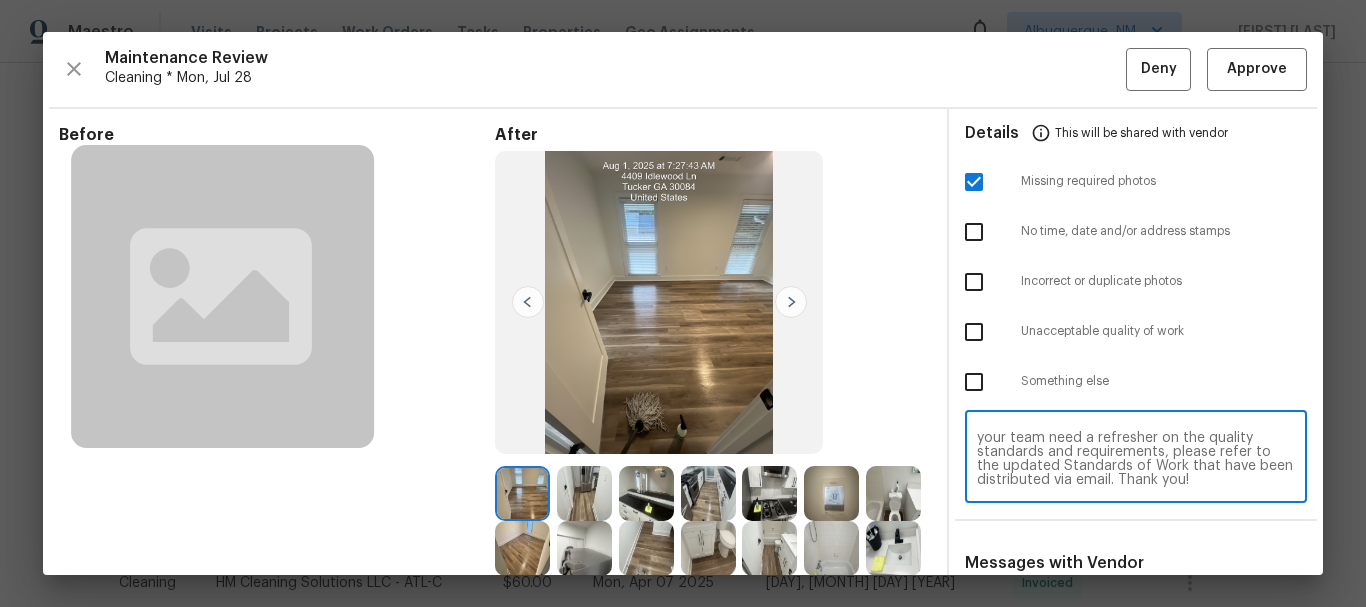 scroll, scrollTop: 182, scrollLeft: 0, axis: vertical 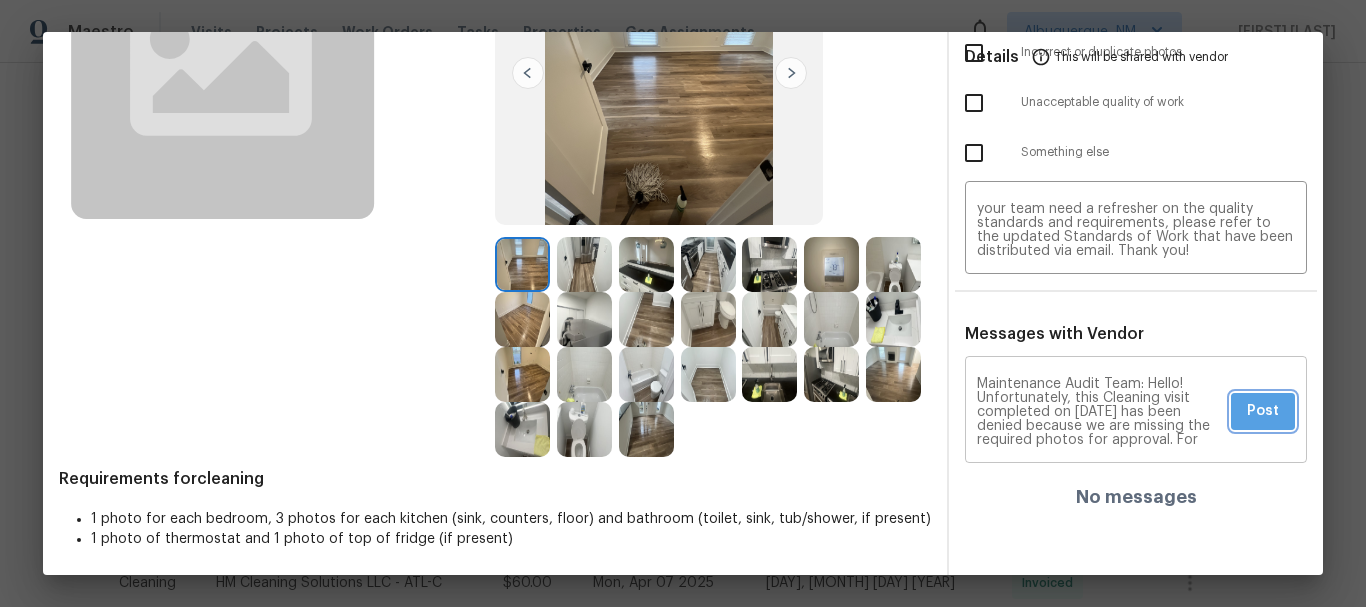 click on "Post" at bounding box center (1263, 411) 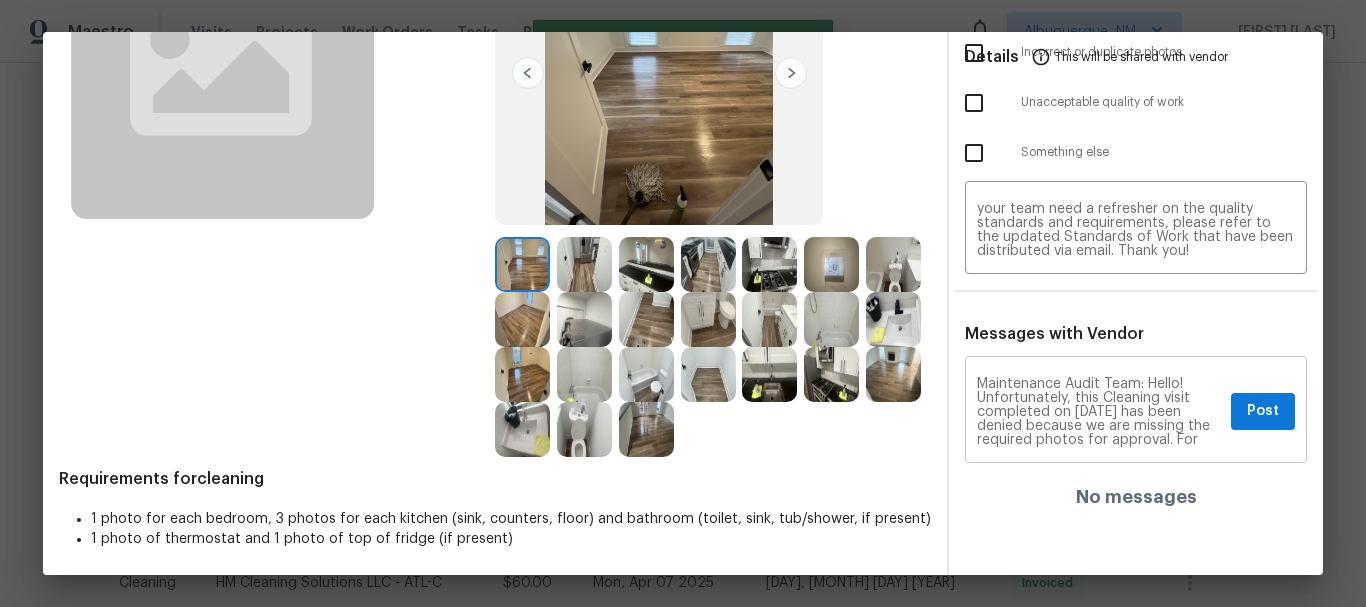 type 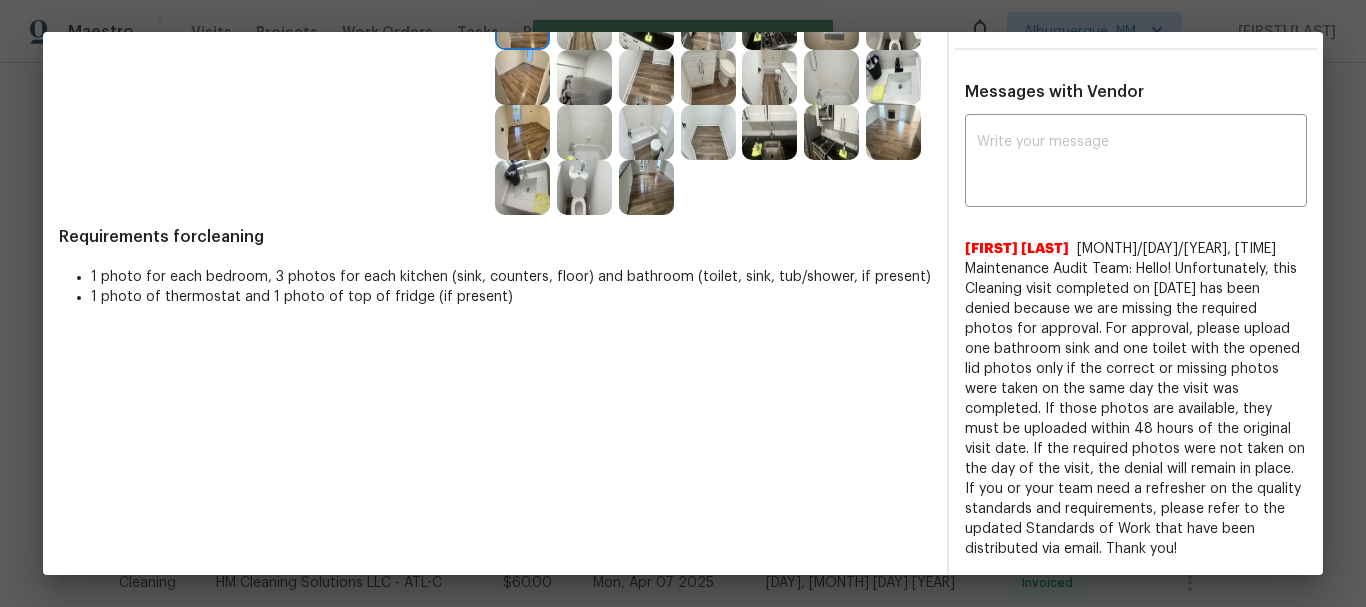 scroll, scrollTop: 0, scrollLeft: 0, axis: both 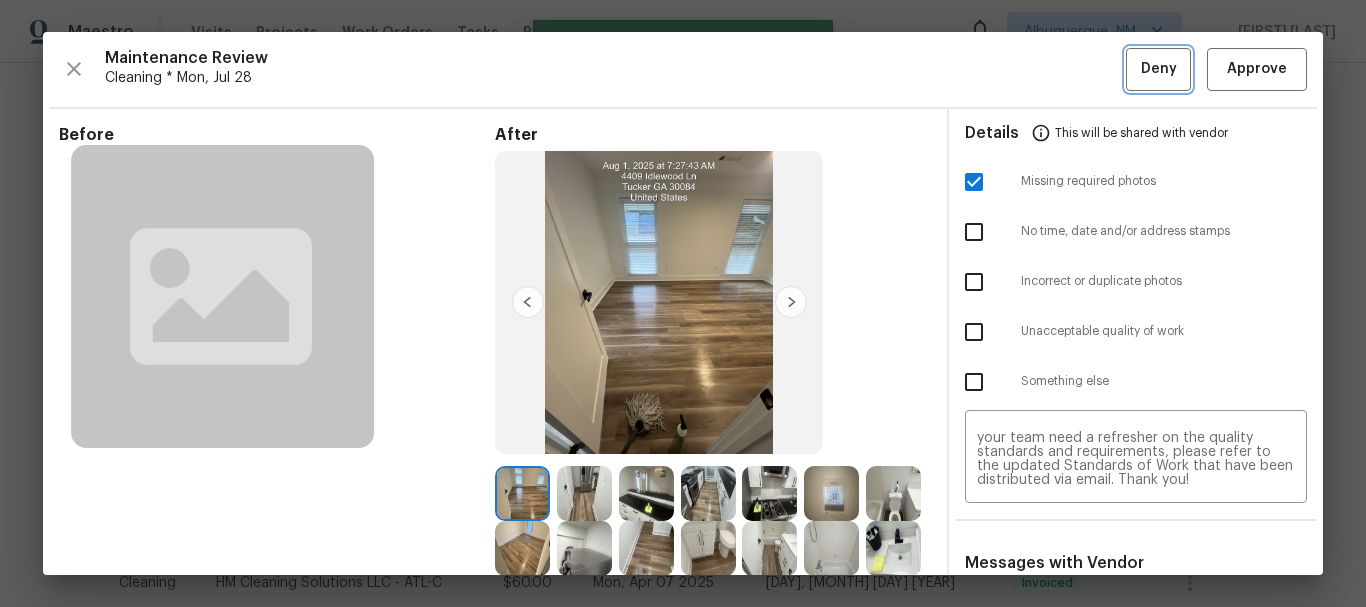 click on "Deny" at bounding box center [1158, 69] 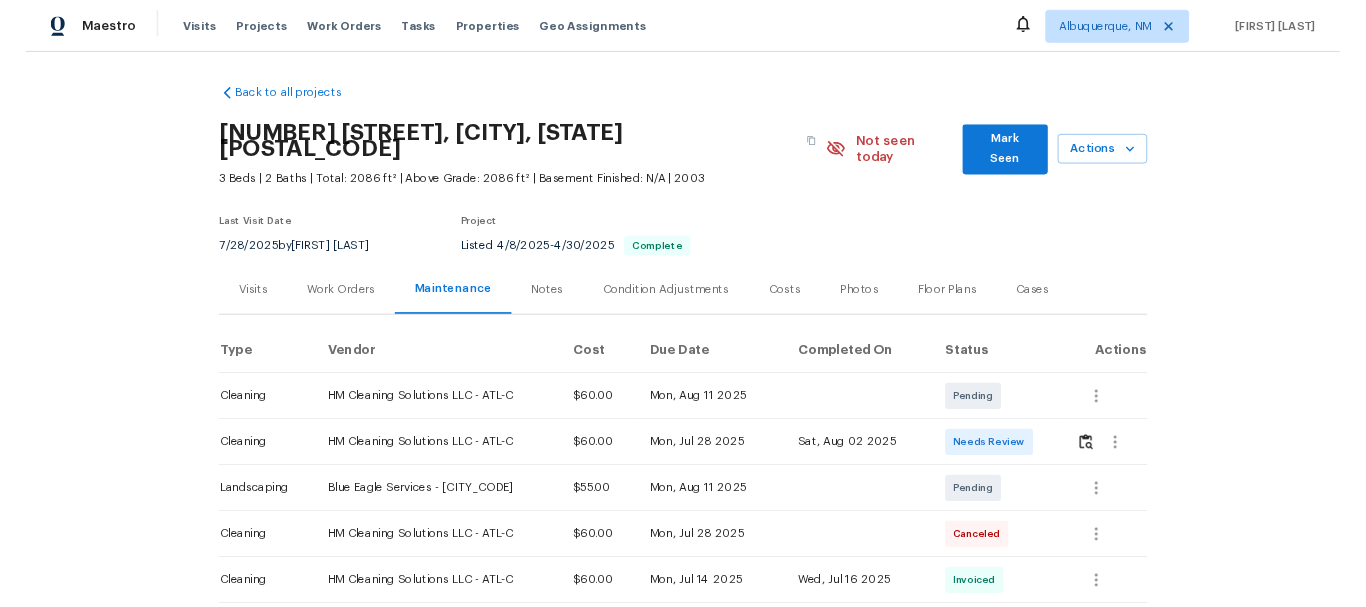 scroll, scrollTop: 0, scrollLeft: 0, axis: both 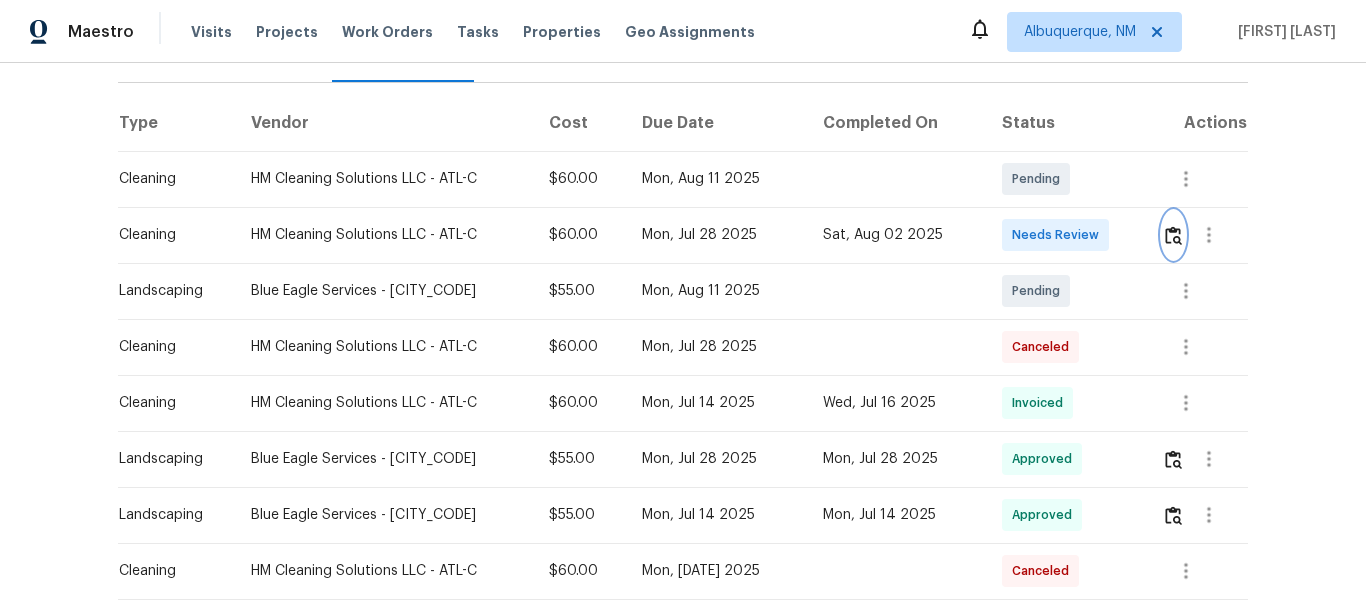 click at bounding box center (1173, 235) 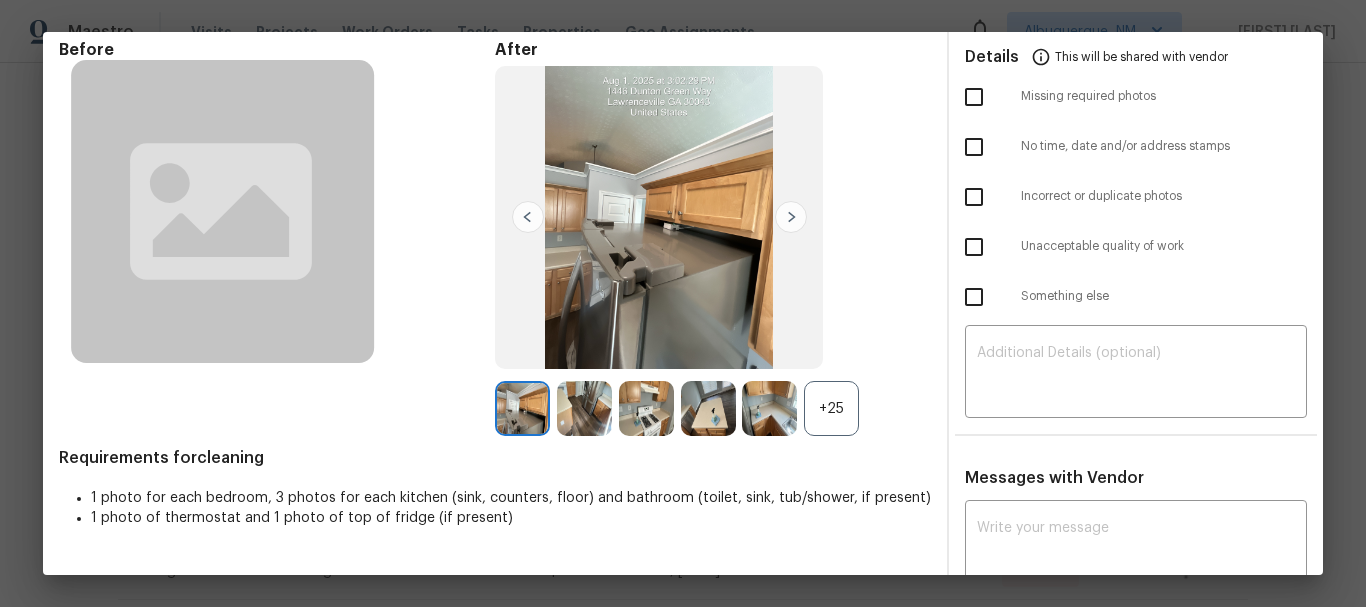 scroll, scrollTop: 163, scrollLeft: 0, axis: vertical 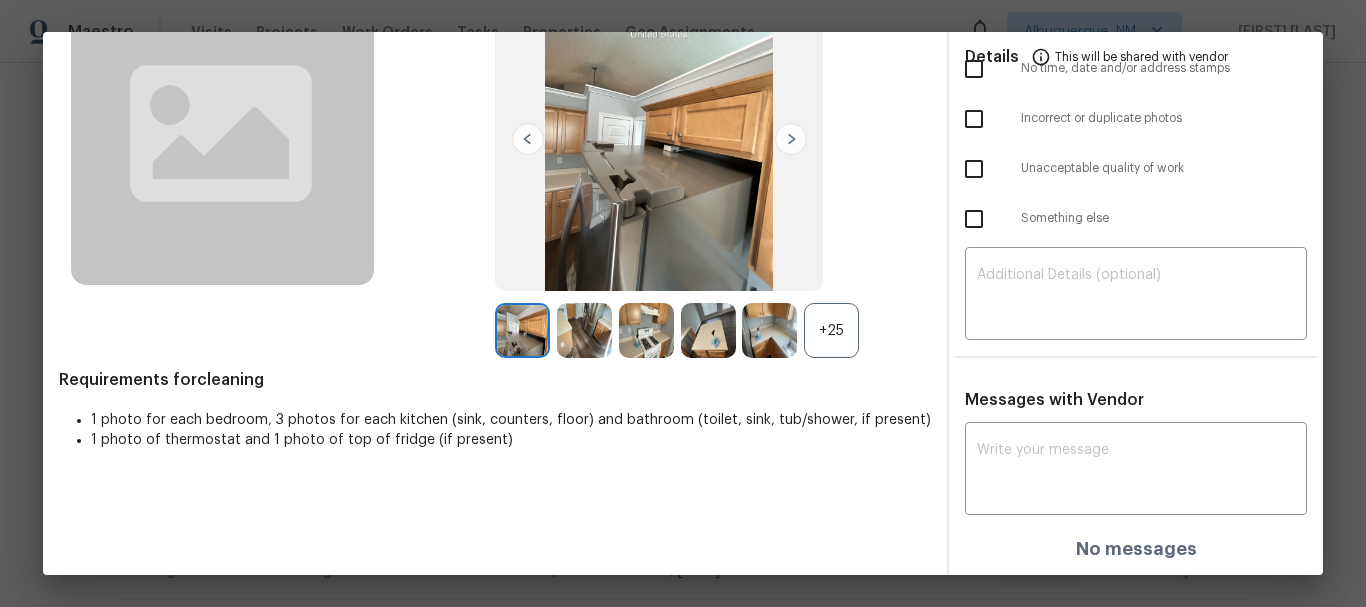 click on "+25" at bounding box center [831, 330] 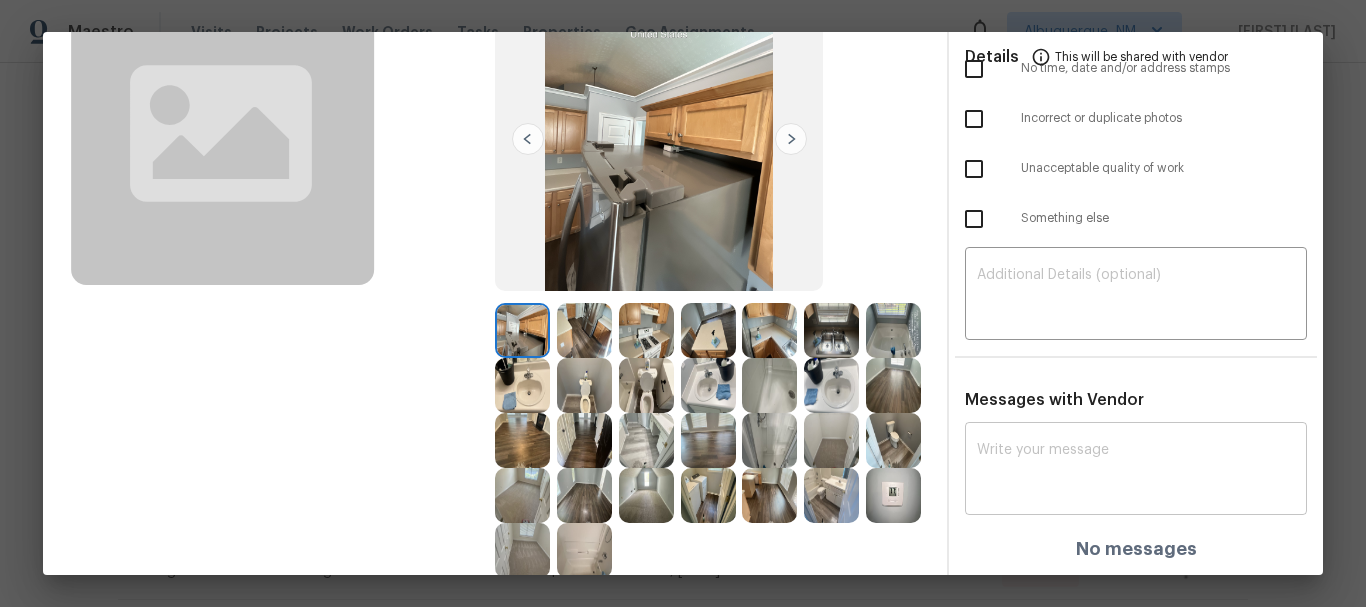 click at bounding box center [1136, 471] 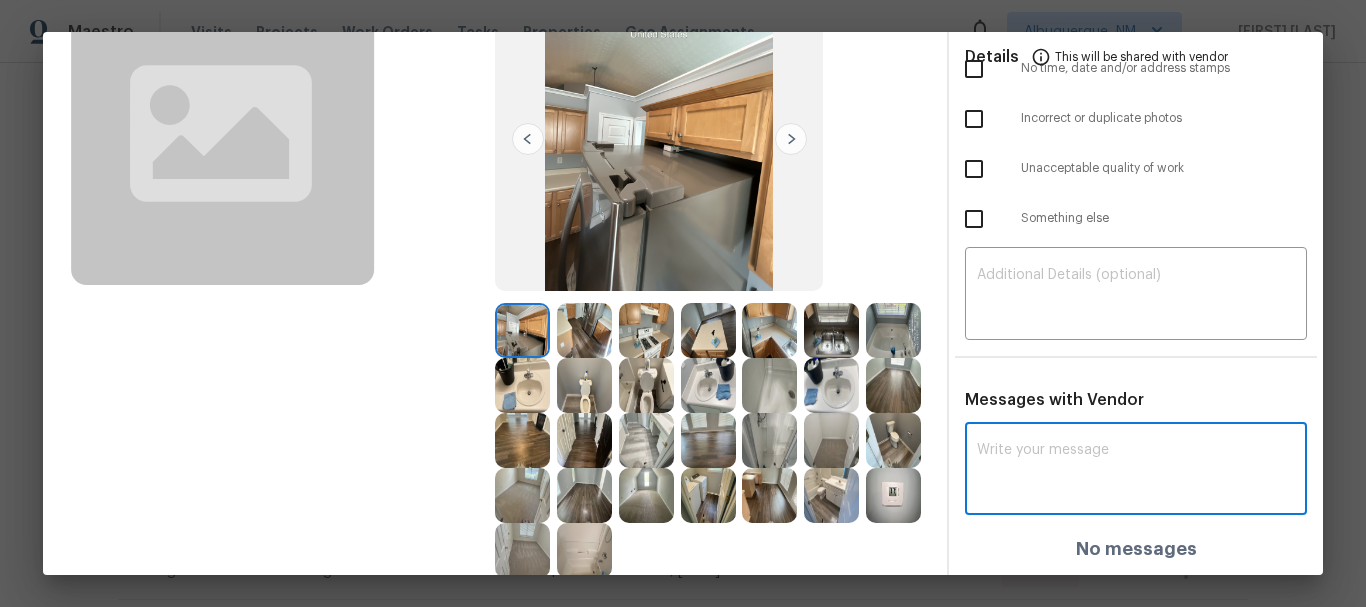 paste on "Maintenance Audit Team: Hello! Unfortunately, this Cleaning visit completed on 08/02/2025 has been denied because one bathshower is not cleaned(It's looks black and dirty). Per the updated Standards of Work, return visits to correct quality issues from a previously denied visit are not permitted. The work must meet quality standards and be fully completed during the initial visit in order to be approved. Please ensure that all standards are met at the next scheduled visit. If you or your team need a refresher on the quality standards and requirements, please refer to the updated Standards of Work that have been distributed via email. Thank you!" 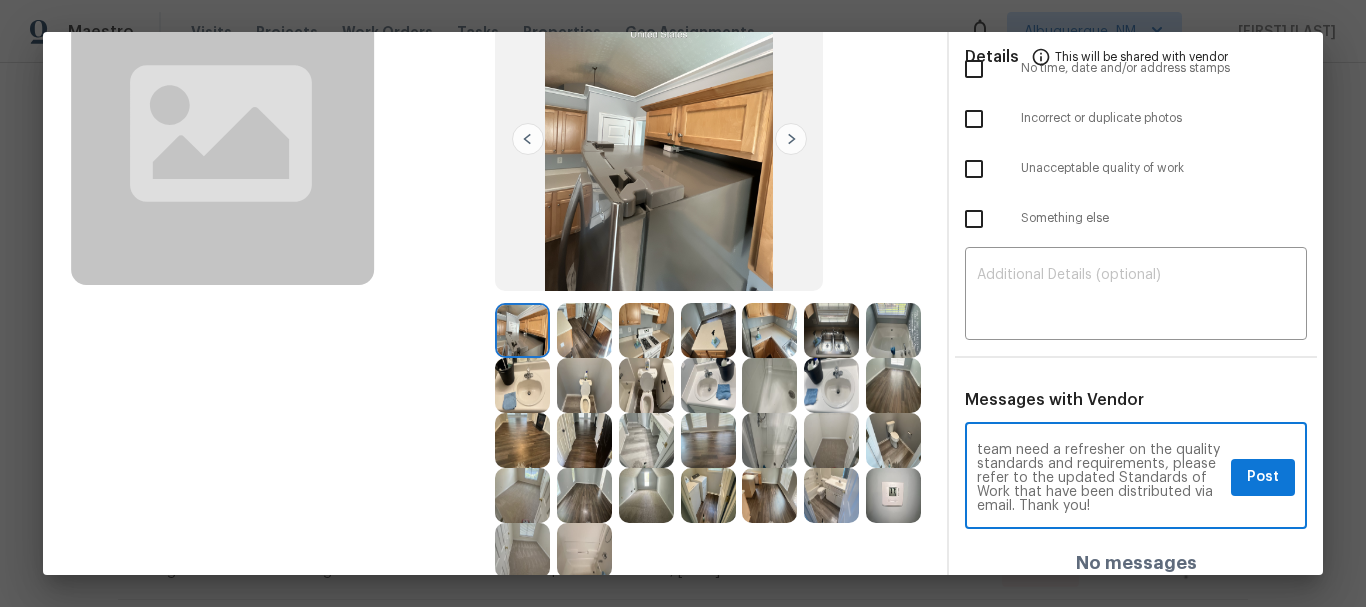 scroll, scrollTop: 0, scrollLeft: 0, axis: both 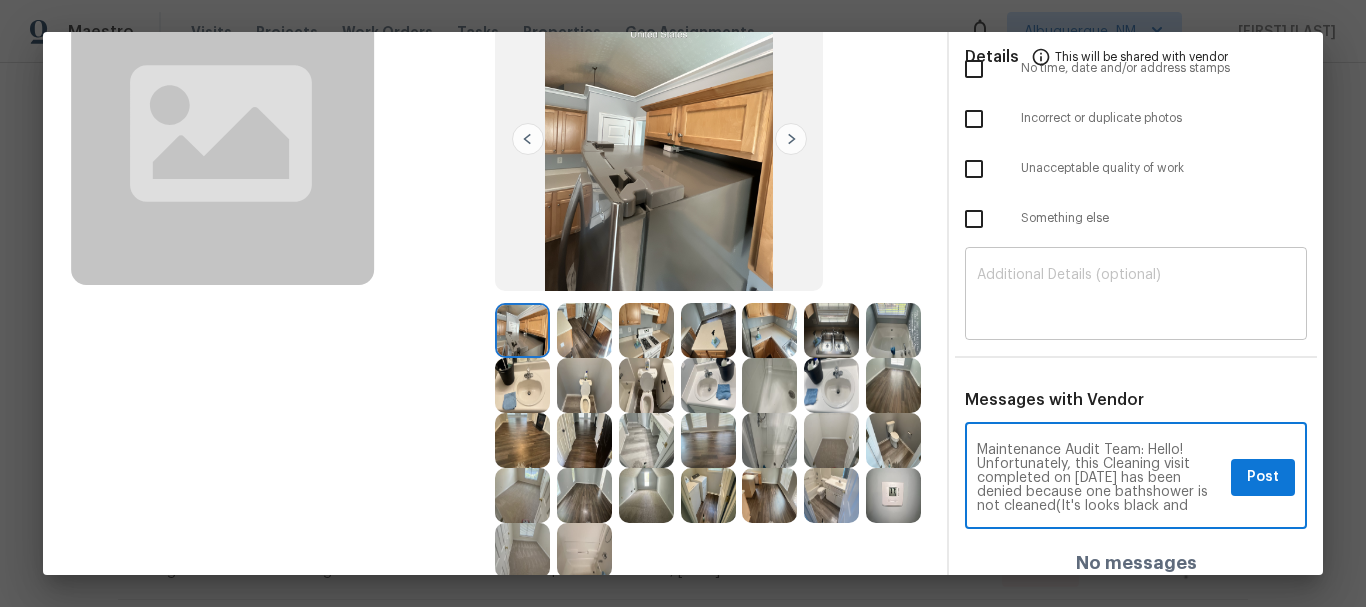 type on "Maintenance Audit Team: Hello! Unfortunately, this Cleaning visit completed on 08/02/2025 has been denied because one bathshower is not cleaned(It's looks black and dirty). Per the updated Standards of Work, return visits to correct quality issues from a previously denied visit are not permitted. The work must meet quality standards and be fully completed during the initial visit in order to be approved. Please ensure that all standards are met at the next scheduled visit. If you or your team need a refresher on the quality standards and requirements, please refer to the updated Standards of Work that have been distributed via email. Thank you!" 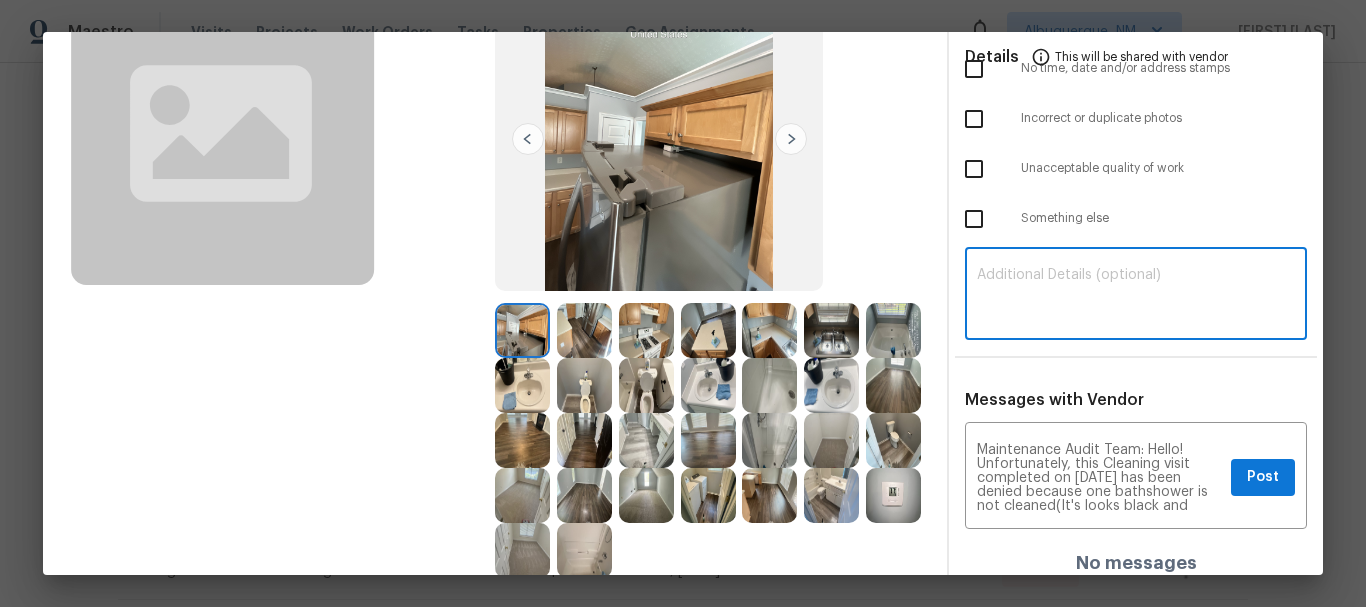 paste on "Maintenance Audit Team: Hello! Unfortunately, this Cleaning visit completed on 08/02/2025 has been denied because one bathshower is not cleaned(It's looks black and dirty). Per the updated Standards of Work, return visits to correct quality issues from a previously denied visit are not permitted. The work must meet quality standards and be fully completed during the initial visit in order to be approved. Please ensure that all standards are met at the next scheduled visit. If you or your team need a refresher on the quality standards and requirements, please refer to the updated Standards of Work that have been distributed via email. Thank you!" 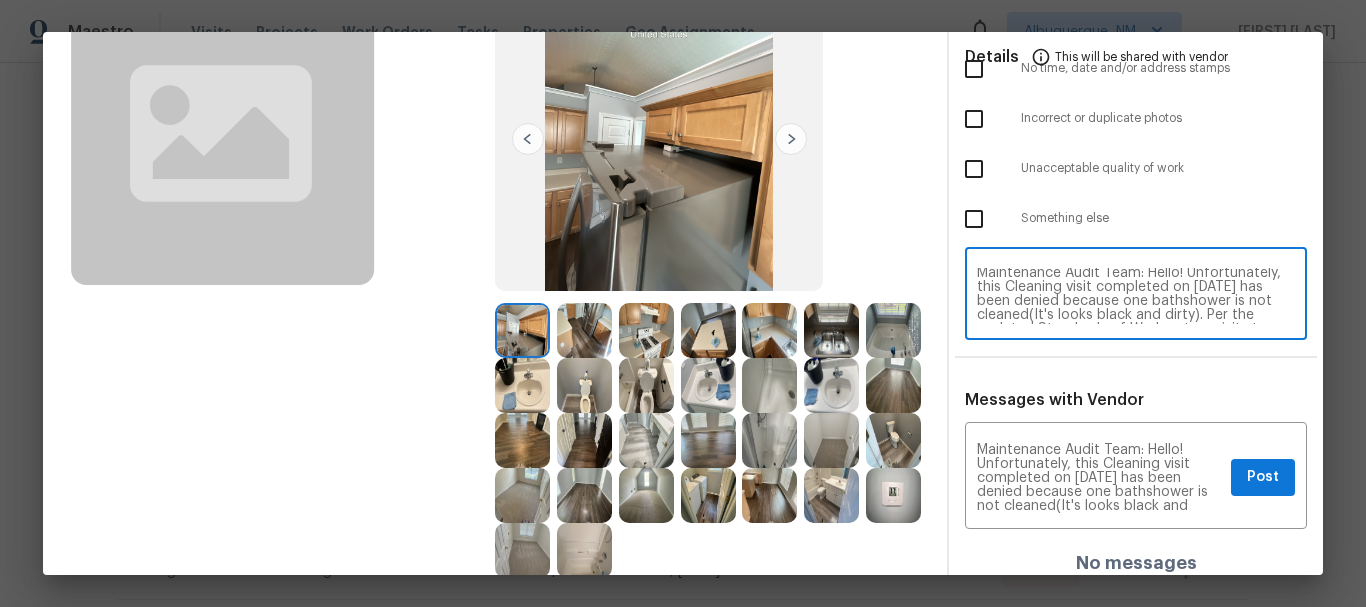 scroll, scrollTop: 0, scrollLeft: 0, axis: both 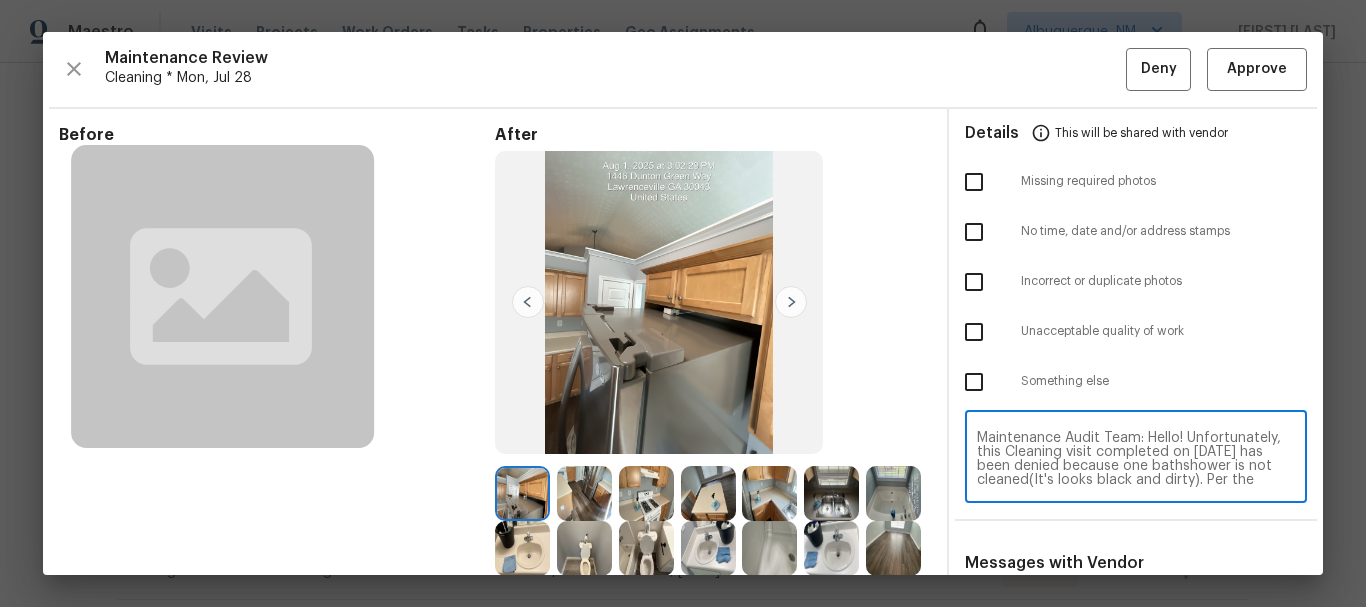 type on "Maintenance Audit Team: Hello! Unfortunately, this Cleaning visit completed on 08/02/2025 has been denied because one bathshower is not cleaned(It's looks black and dirty). Per the updated Standards of Work, return visits to correct quality issues from a previously denied visit are not permitted. The work must meet quality standards and be fully completed during the initial visit in order to be approved. Please ensure that all standards are met at the next scheduled visit. If you or your team need a refresher on the quality standards and requirements, please refer to the updated Standards of Work that have been distributed via email. Thank you!" 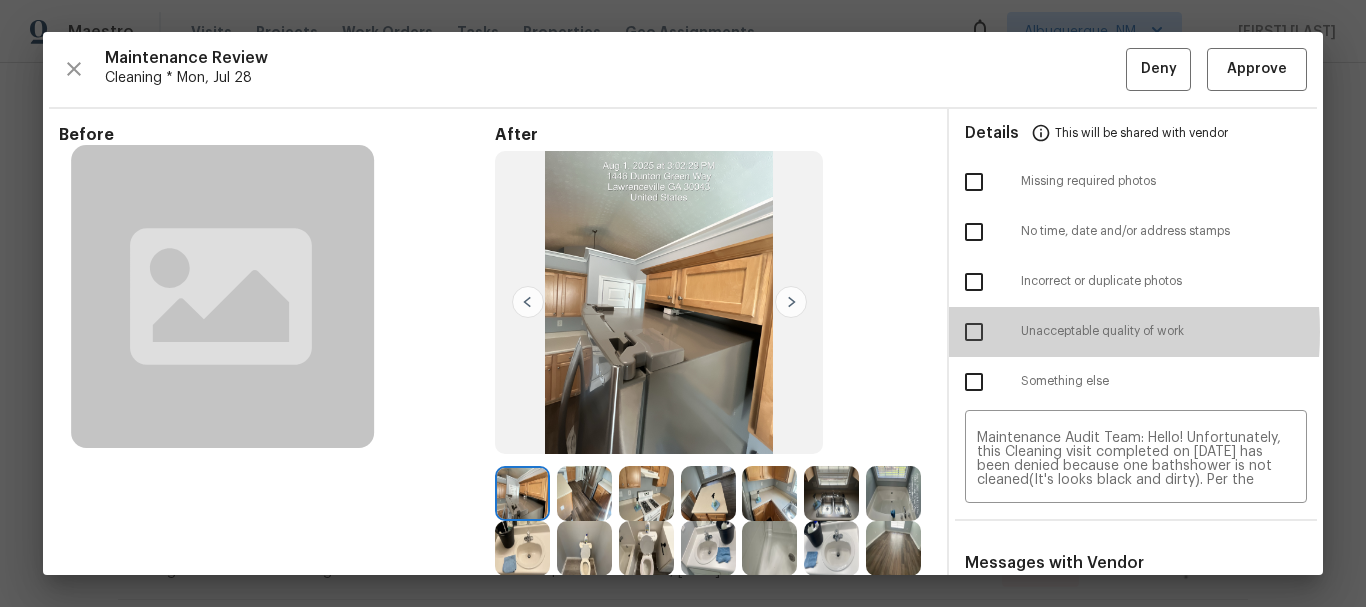 click at bounding box center (974, 332) 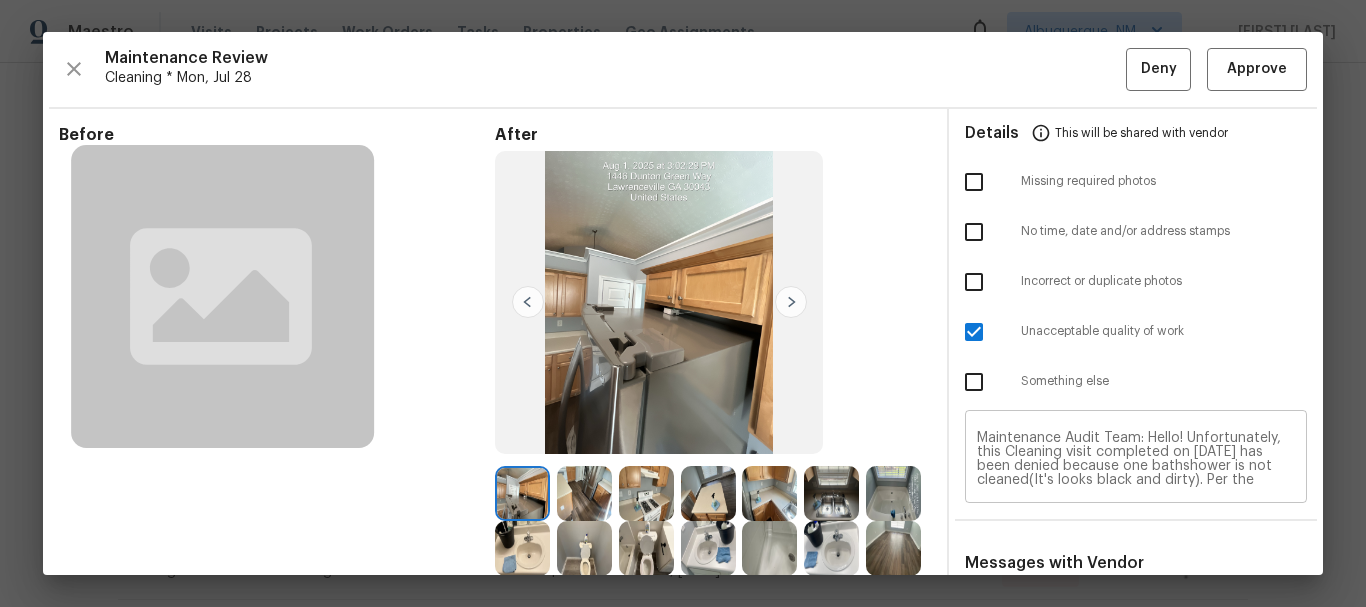click on "Maintenance Audit Team: Hello! Unfortunately, this Cleaning visit completed on 08/02/2025 has been denied because one bathshower is not cleaned(It's looks black and dirty). Per the updated Standards of Work, return visits to correct quality issues from a previously denied visit are not permitted. The work must meet quality standards and be fully completed during the initial visit in order to be approved. Please ensure that all standards are met at the next scheduled visit. If you or your team need a refresher on the quality standards and requirements, please refer to the updated Standards of Work that have been distributed via email. Thank you!" at bounding box center [1136, 459] 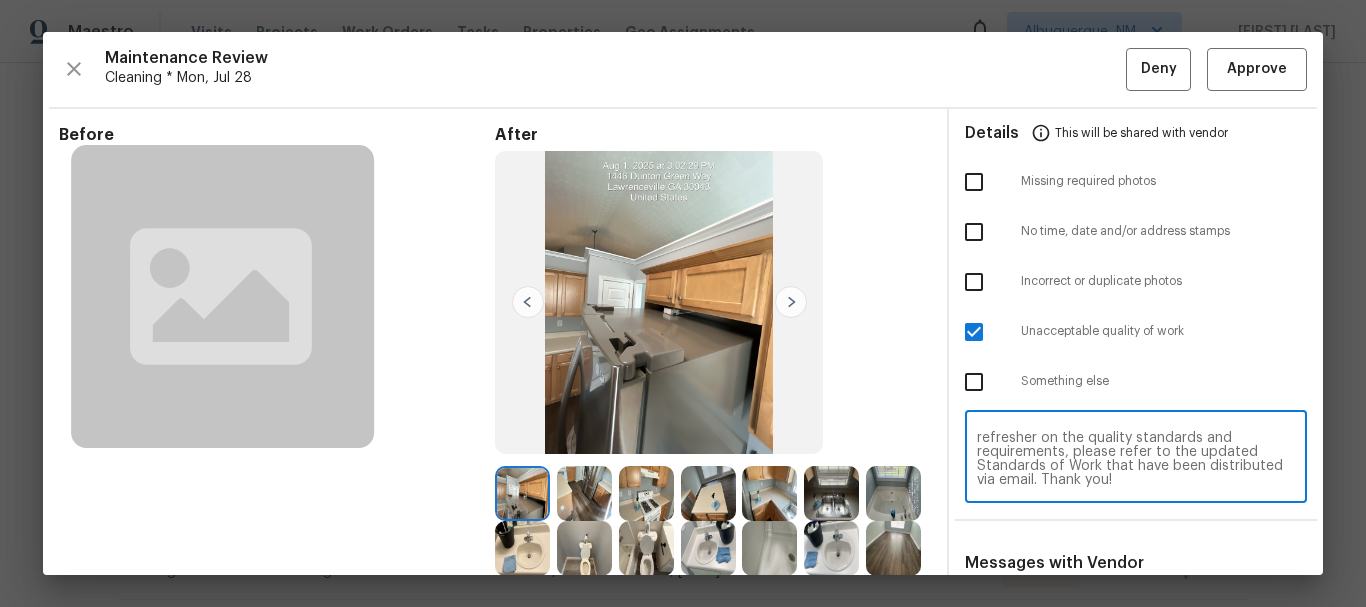scroll, scrollTop: 168, scrollLeft: 0, axis: vertical 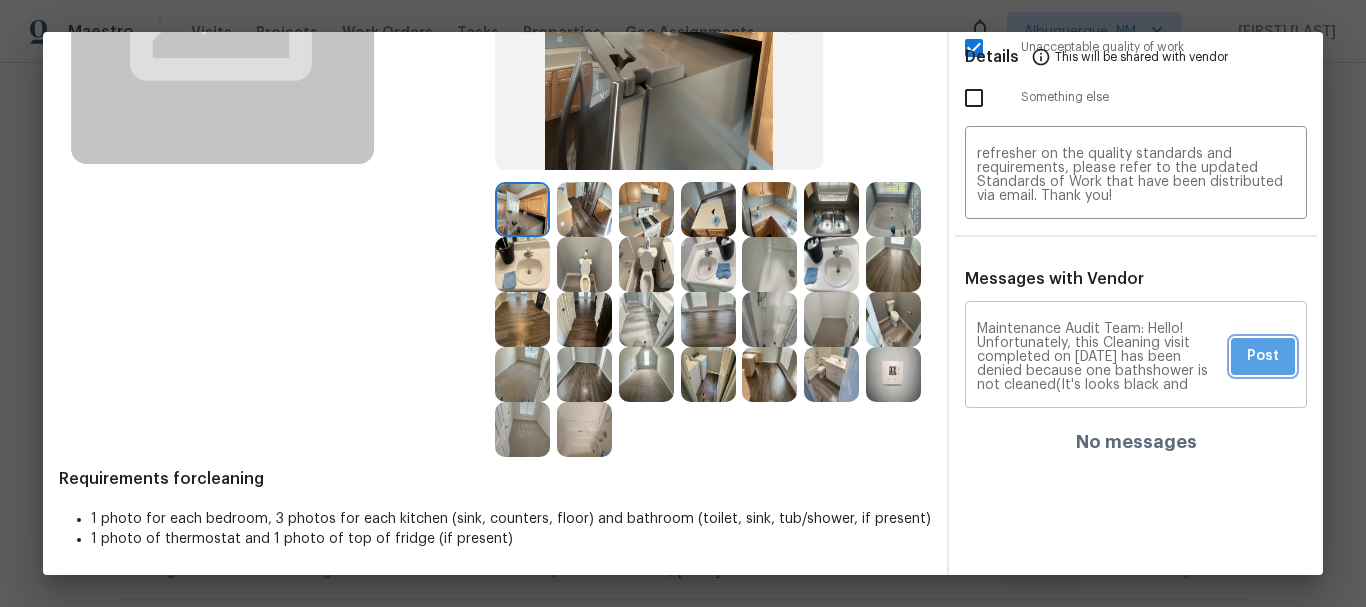 click on "Post" at bounding box center [1263, 356] 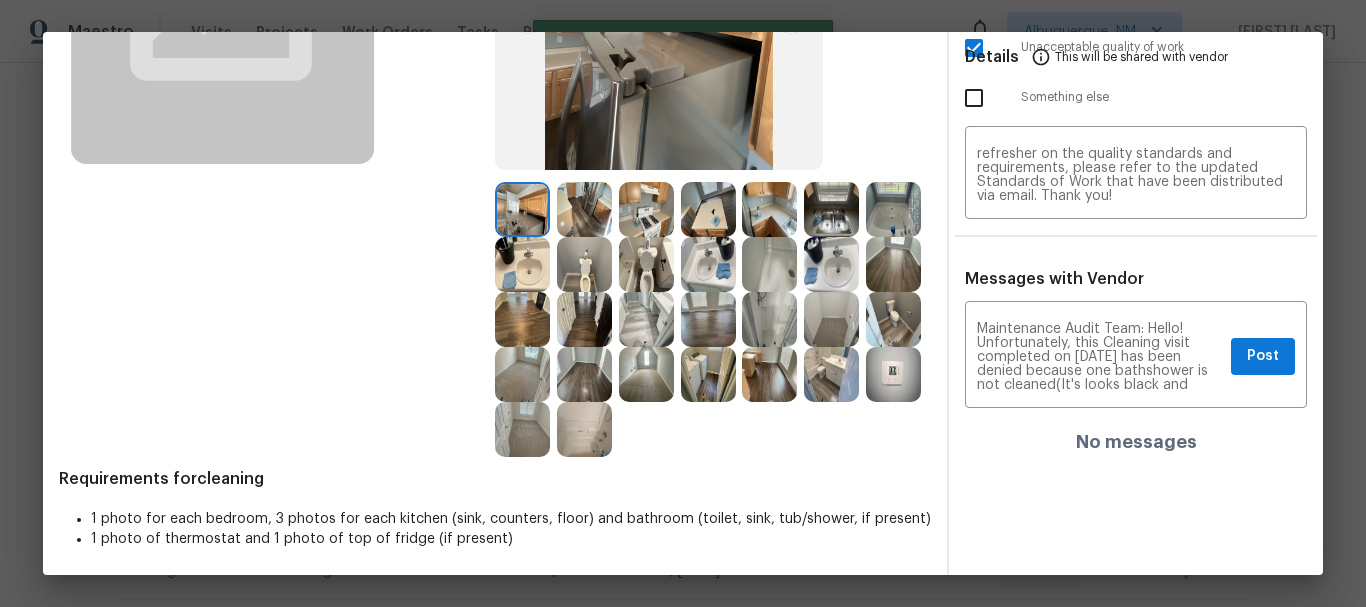 type 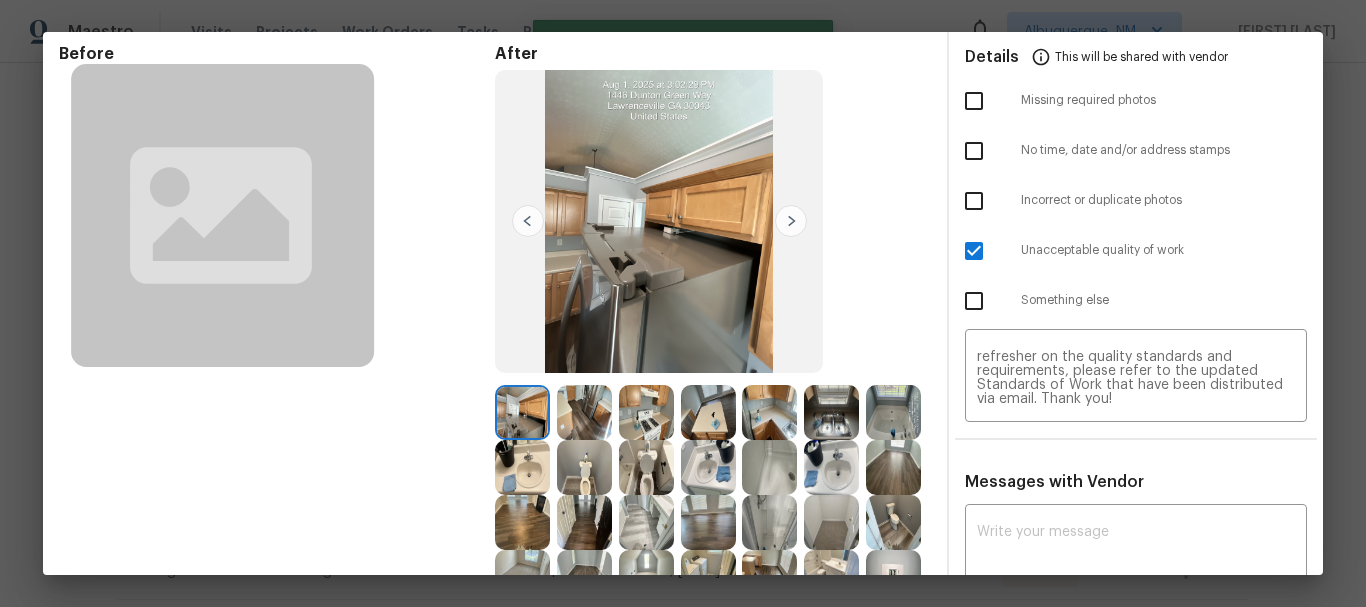 scroll, scrollTop: 0, scrollLeft: 0, axis: both 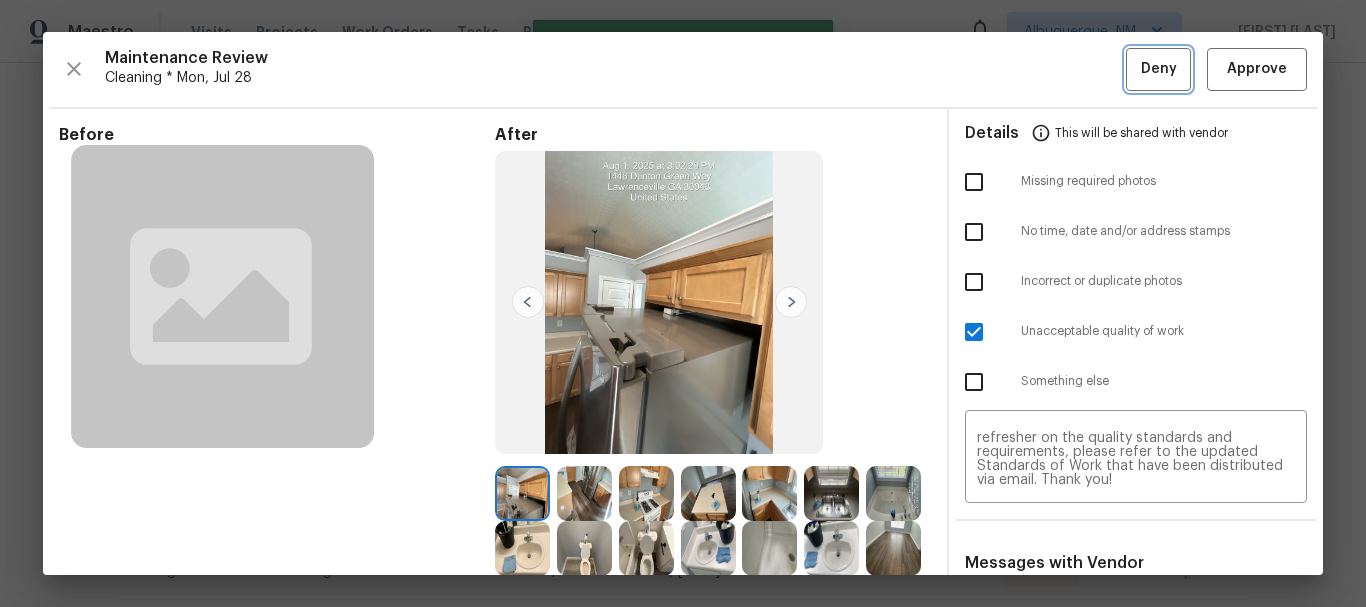 click on "Deny" at bounding box center (1159, 69) 